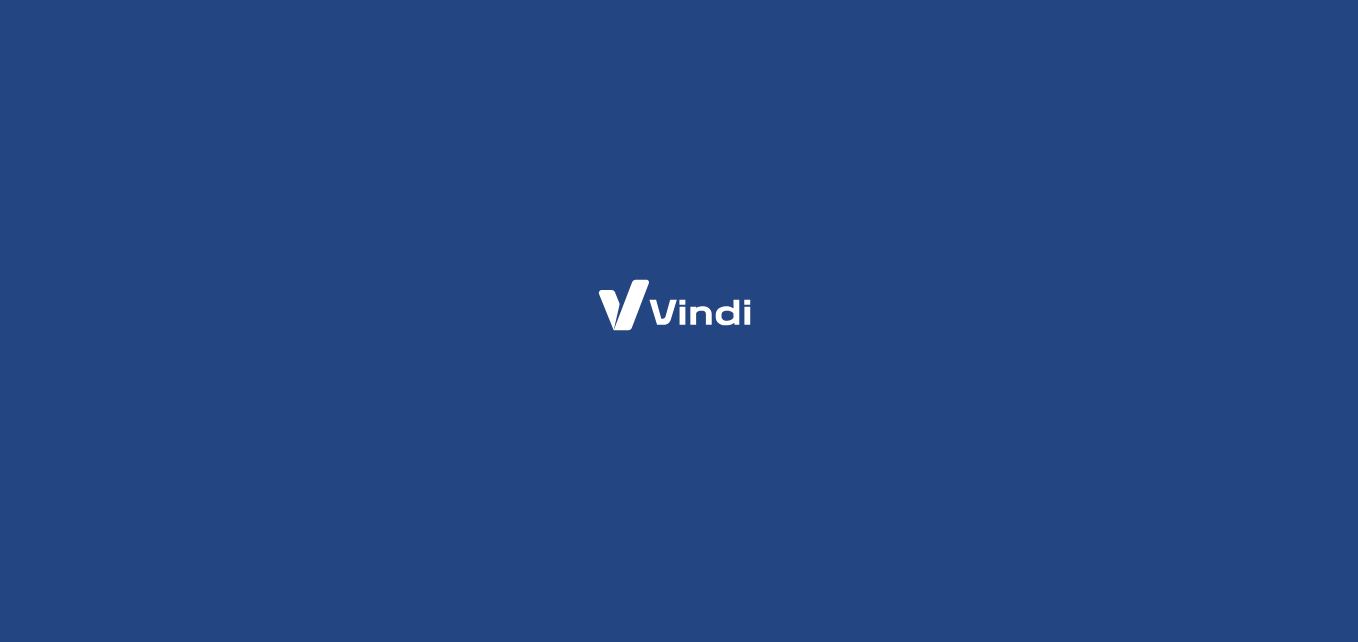 scroll, scrollTop: 0, scrollLeft: 0, axis: both 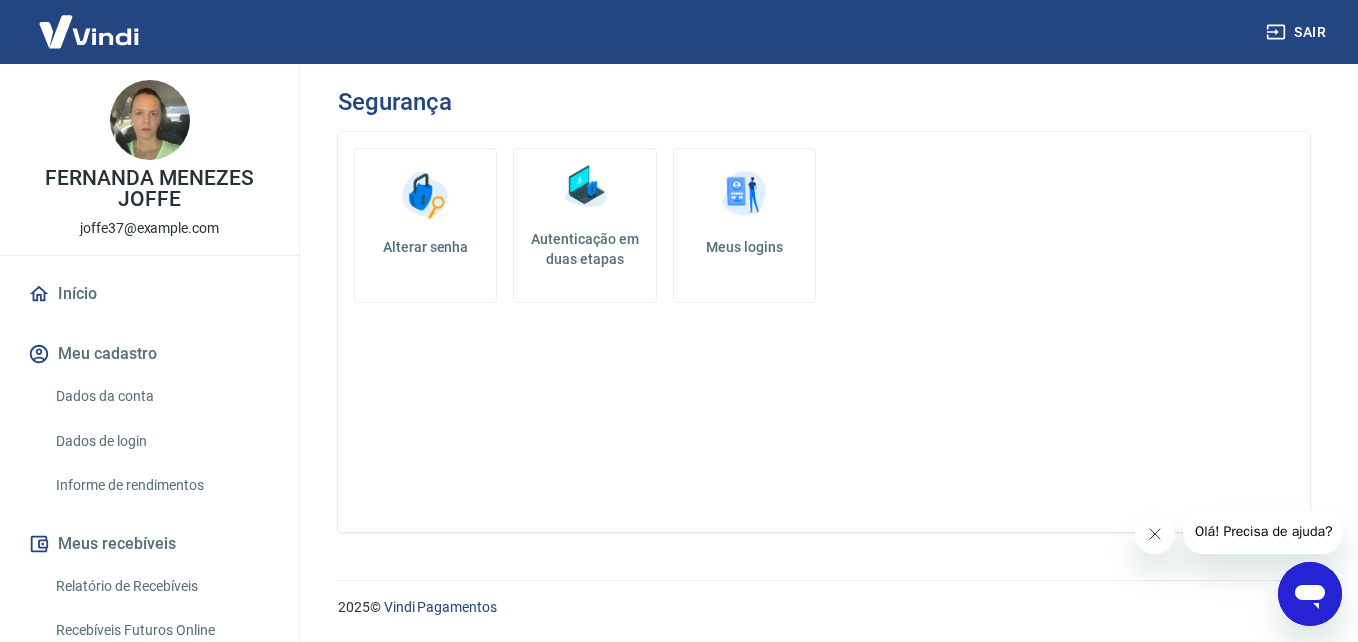 click 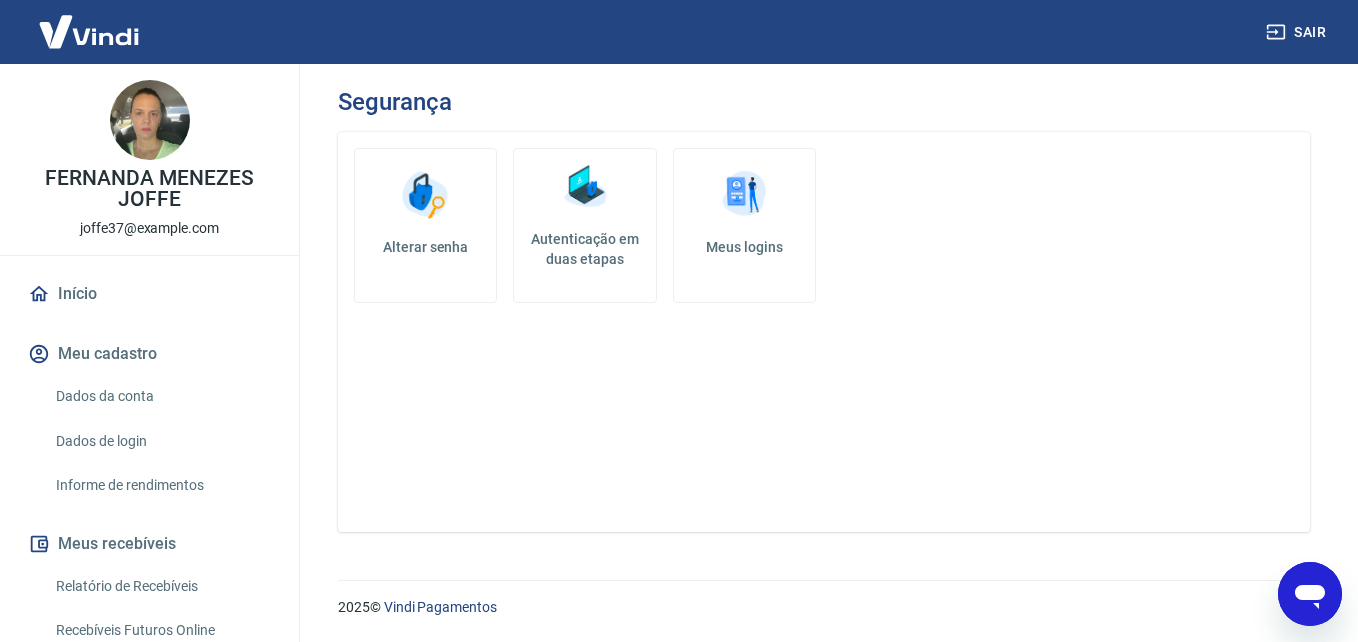 click 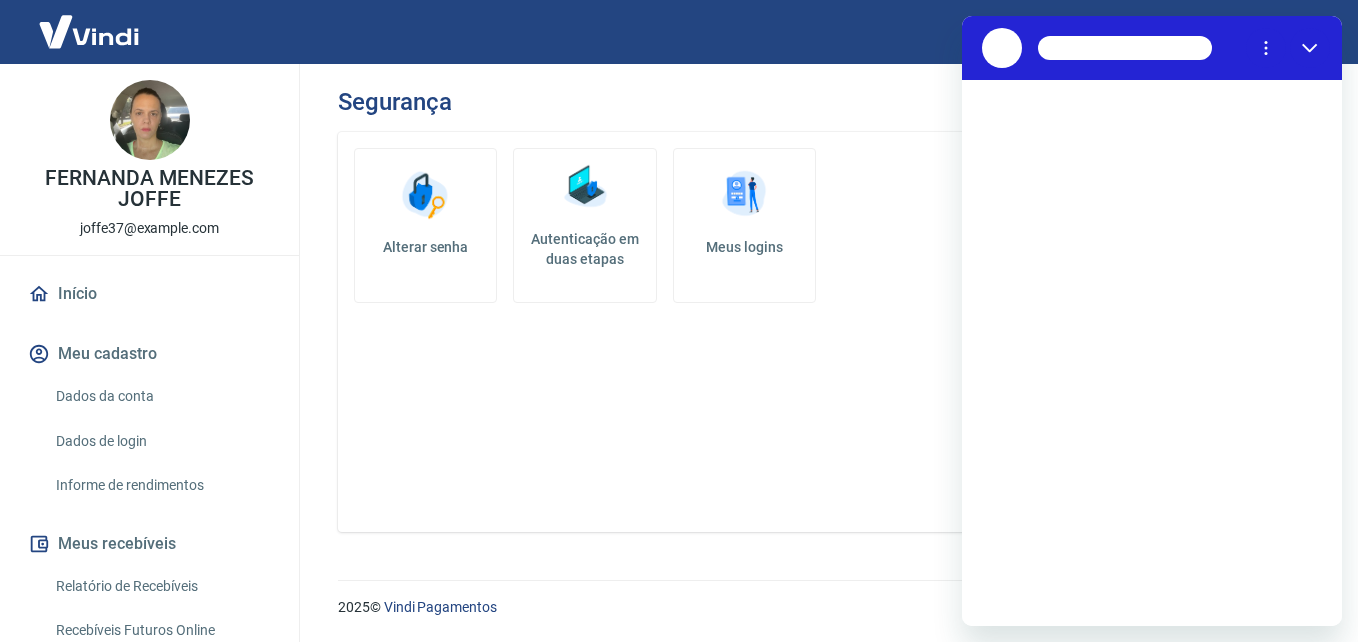 scroll, scrollTop: 0, scrollLeft: 0, axis: both 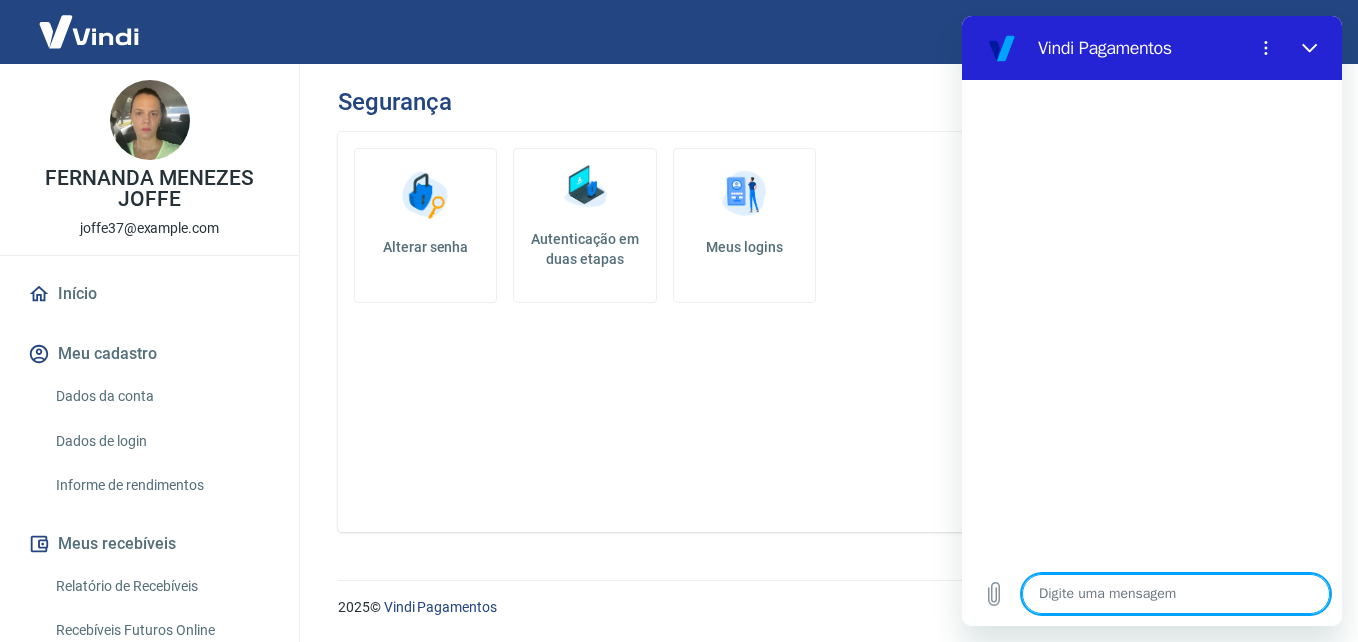 click at bounding box center [1176, 594] 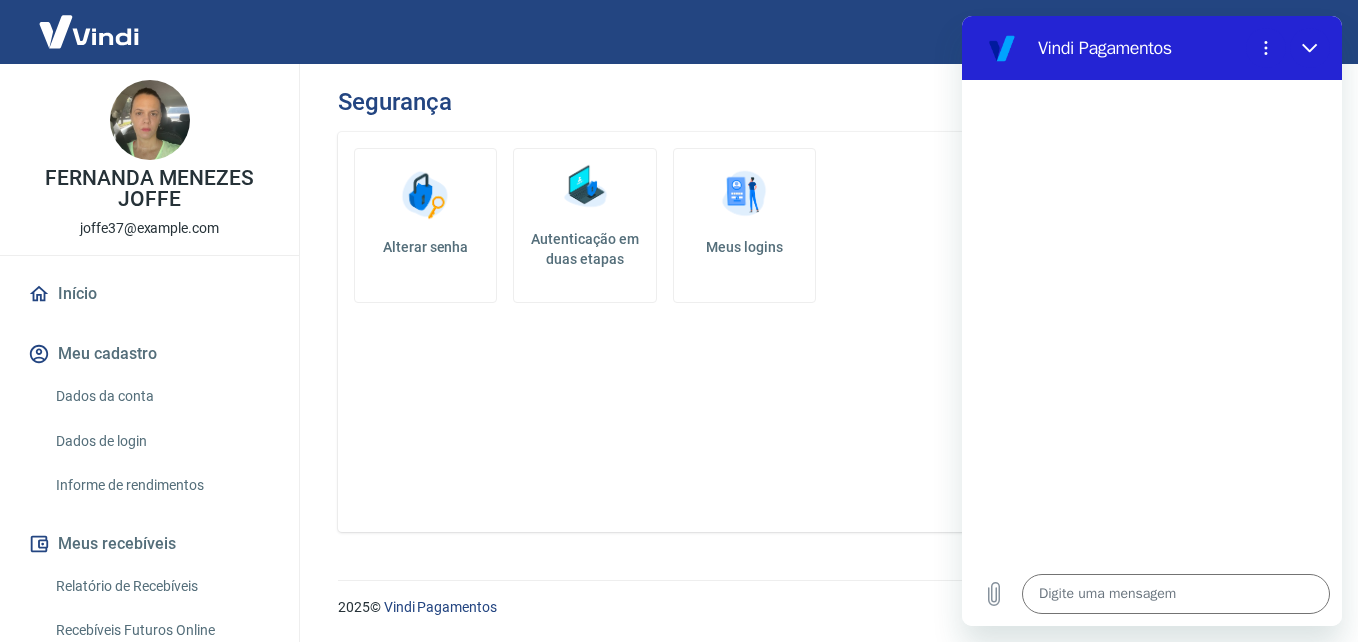 click at bounding box center (1152, 321) 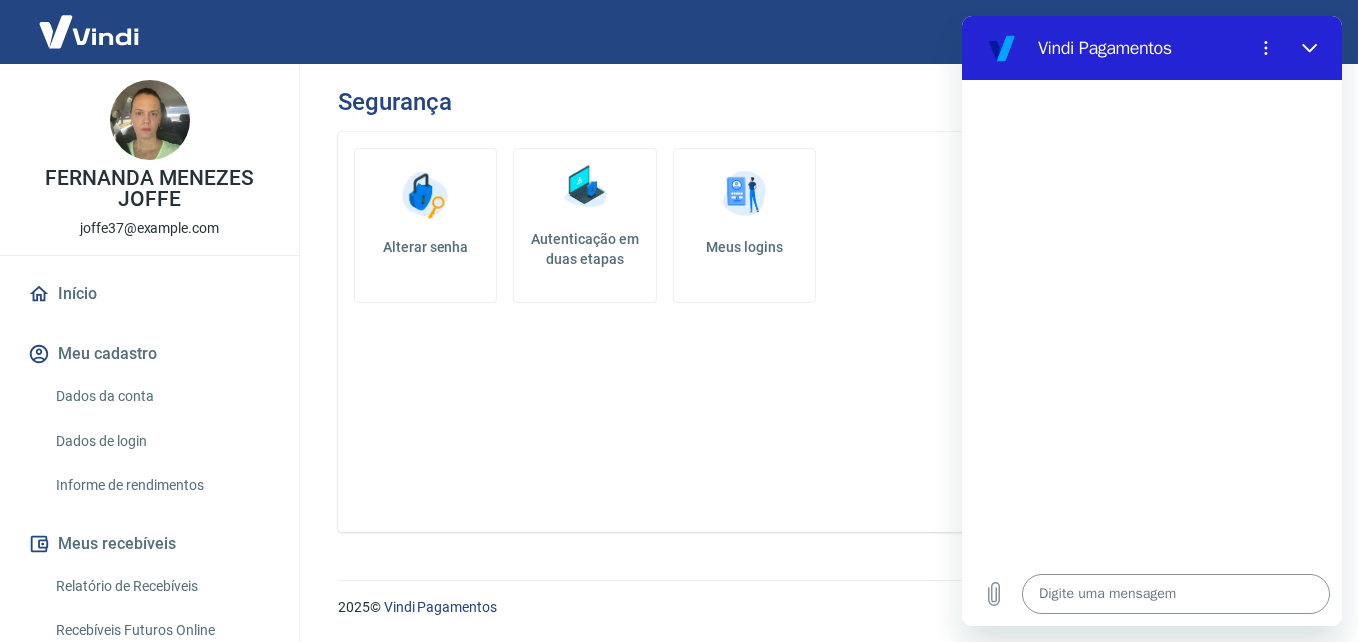 click at bounding box center [1176, 594] 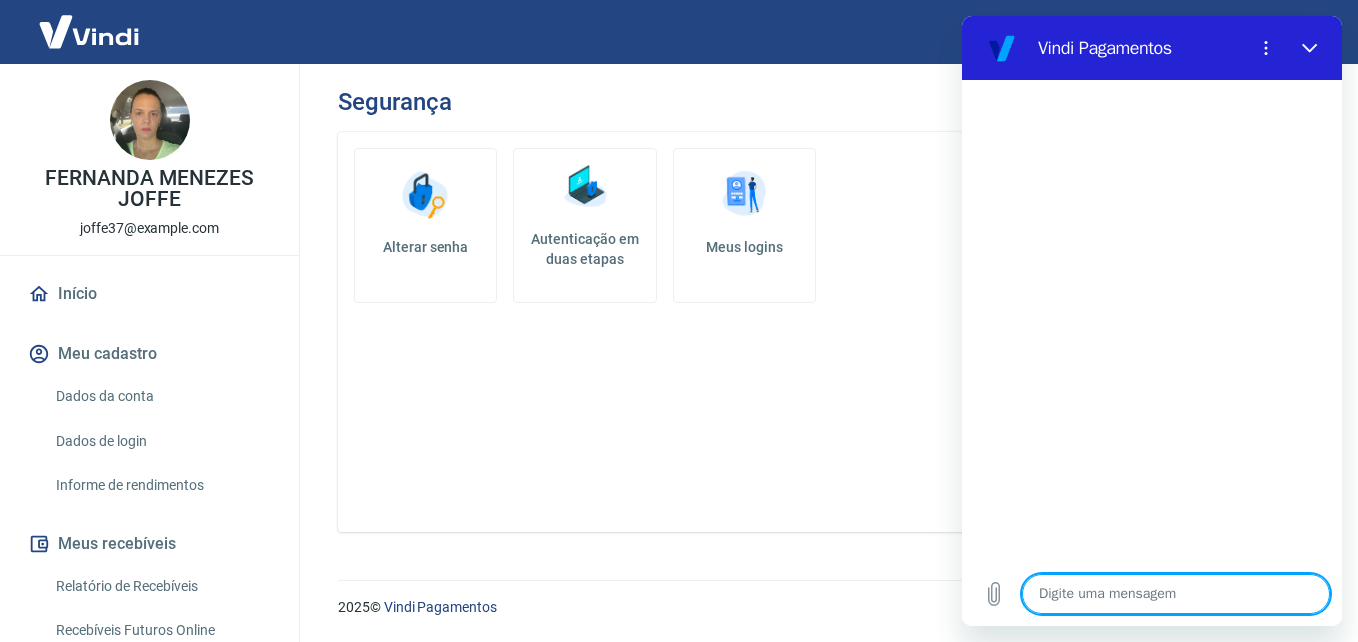 type on "b" 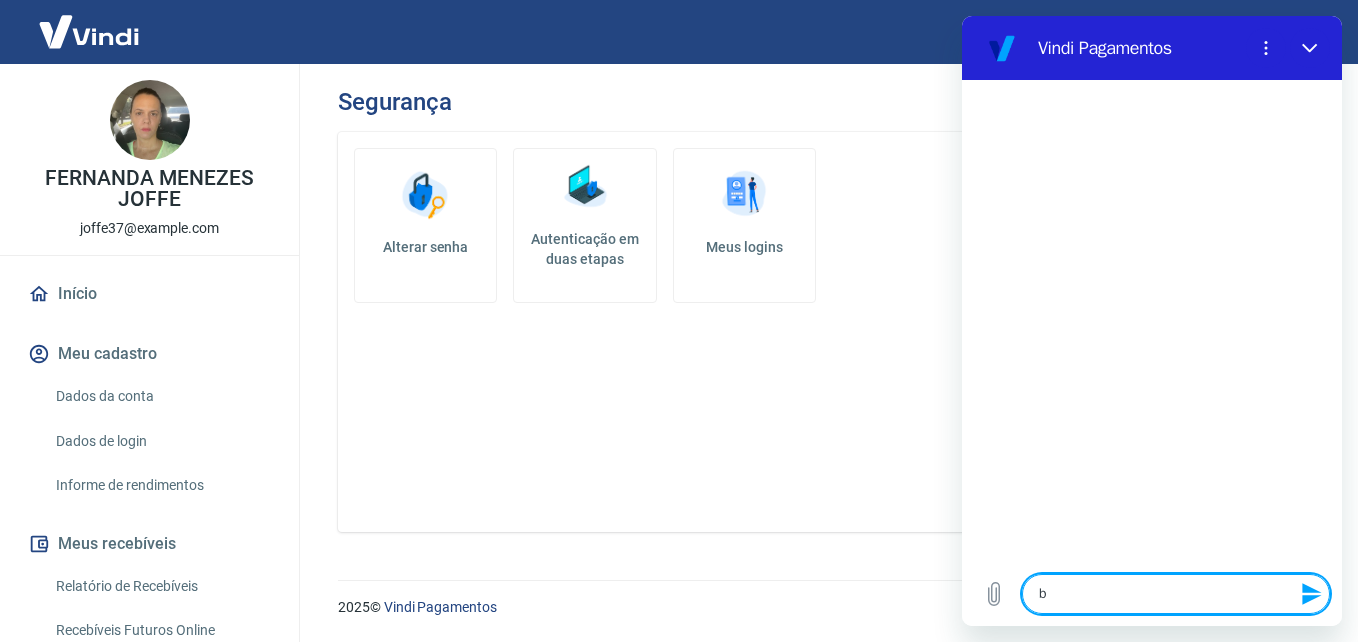 type on "bo" 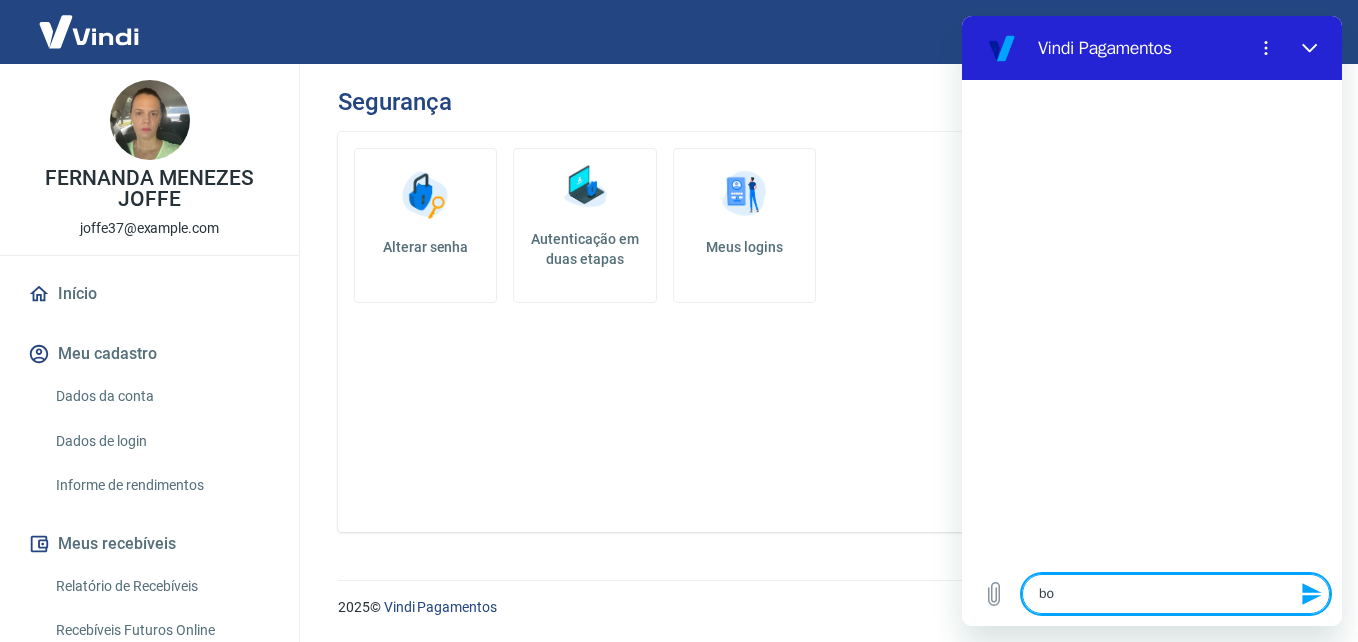 type on "x" 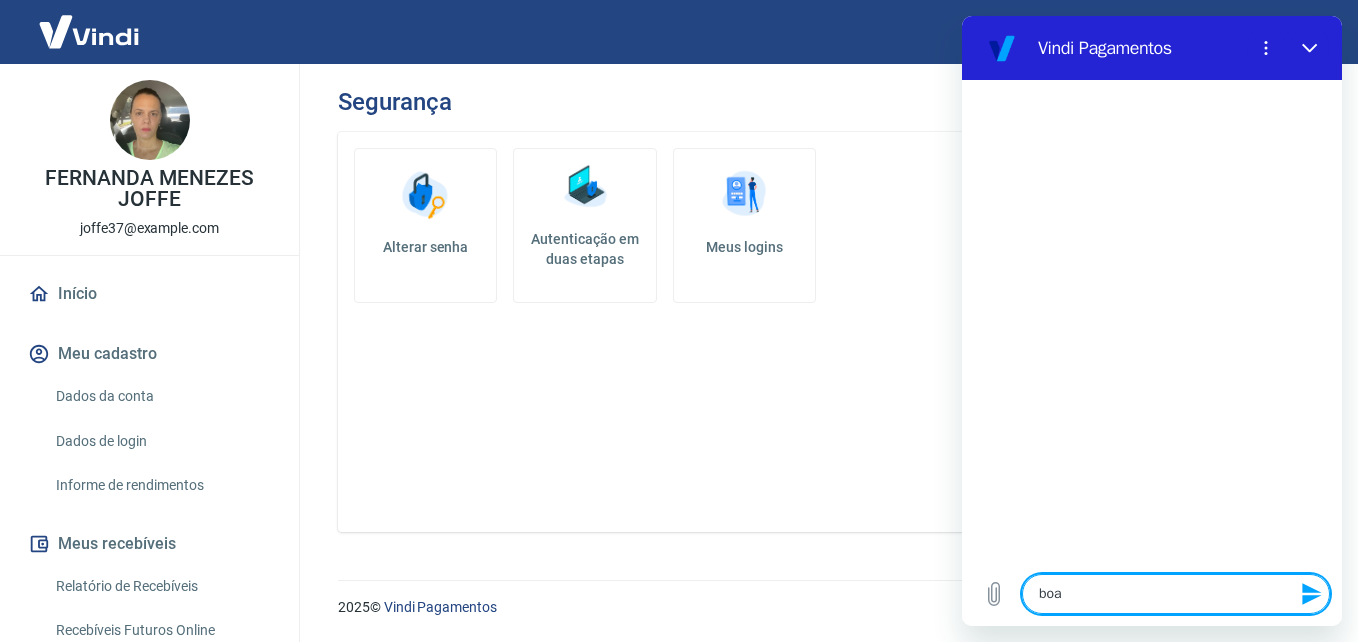type on "boa" 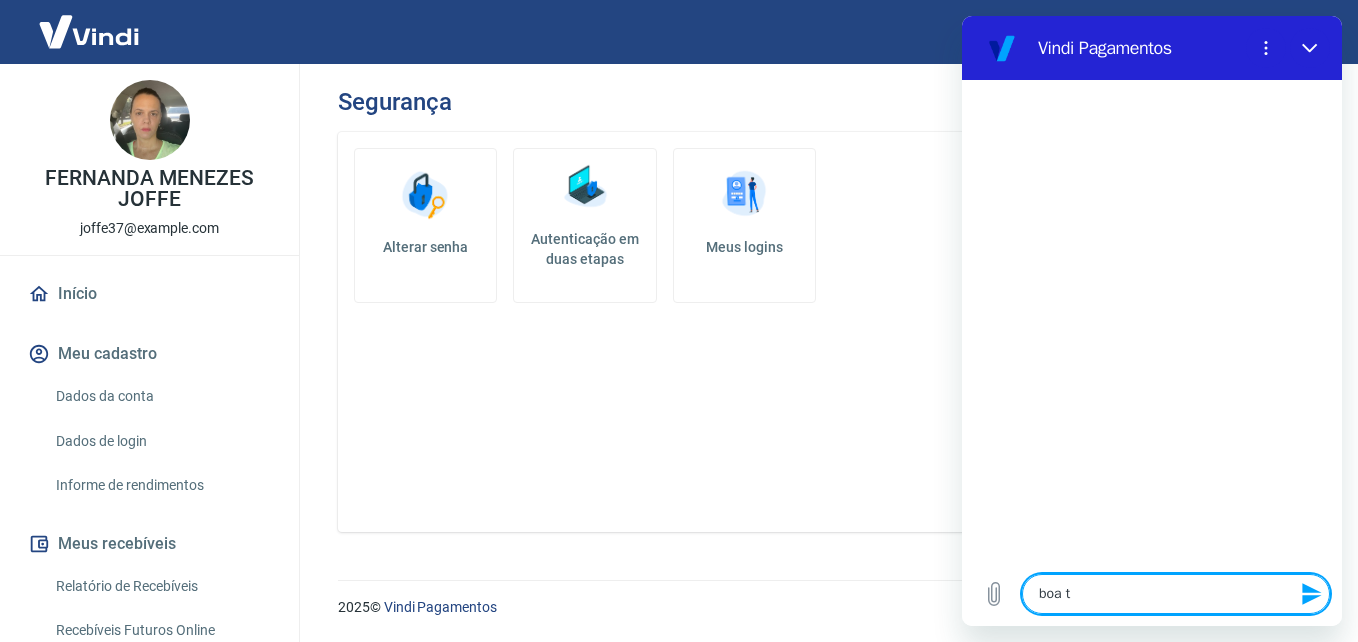 type on "boa ta" 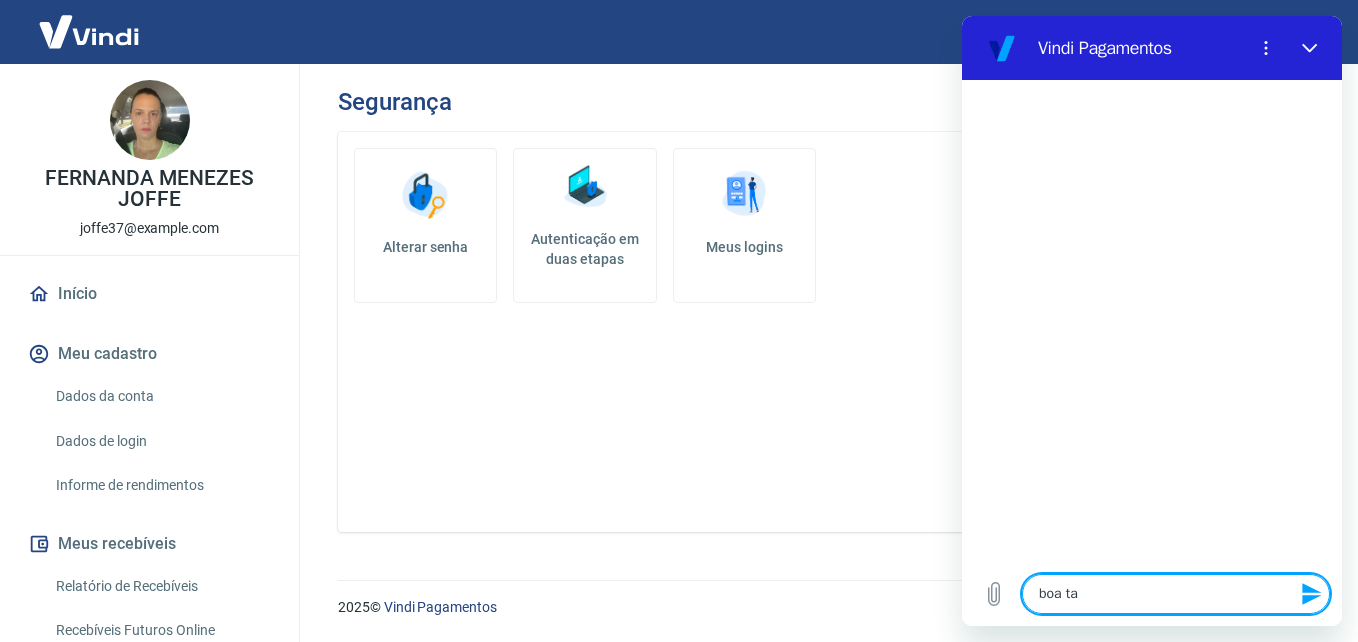 type on "boa tar" 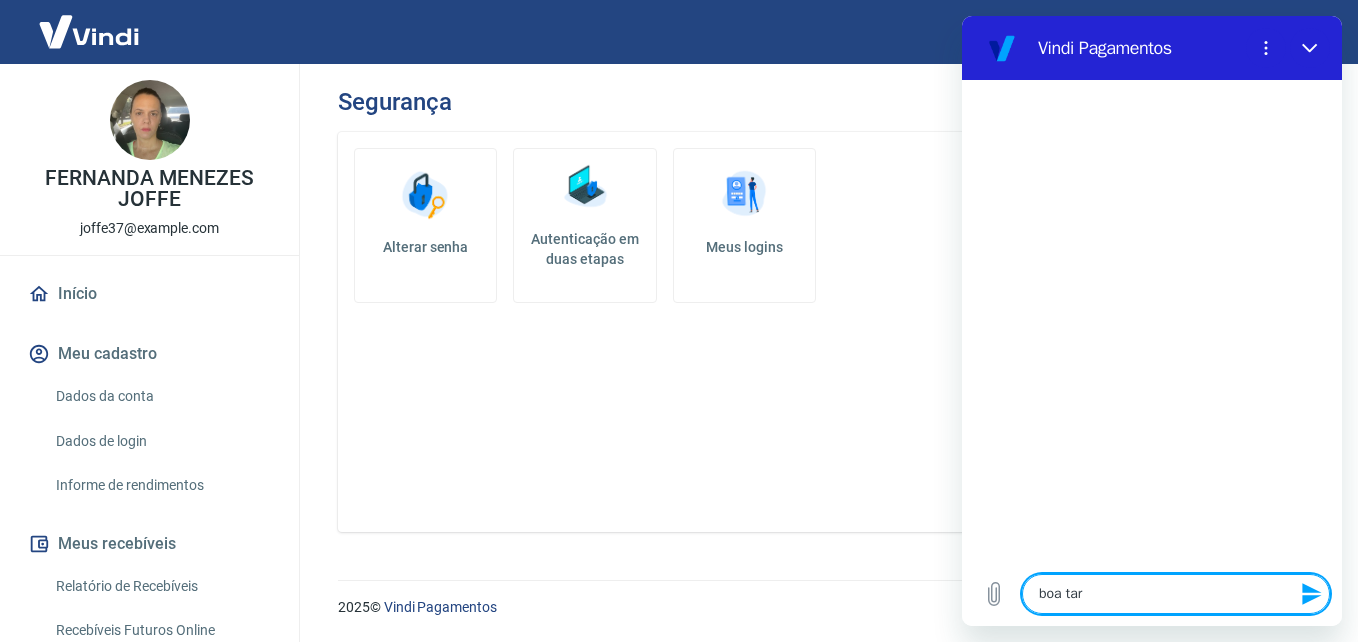type on "boa tard" 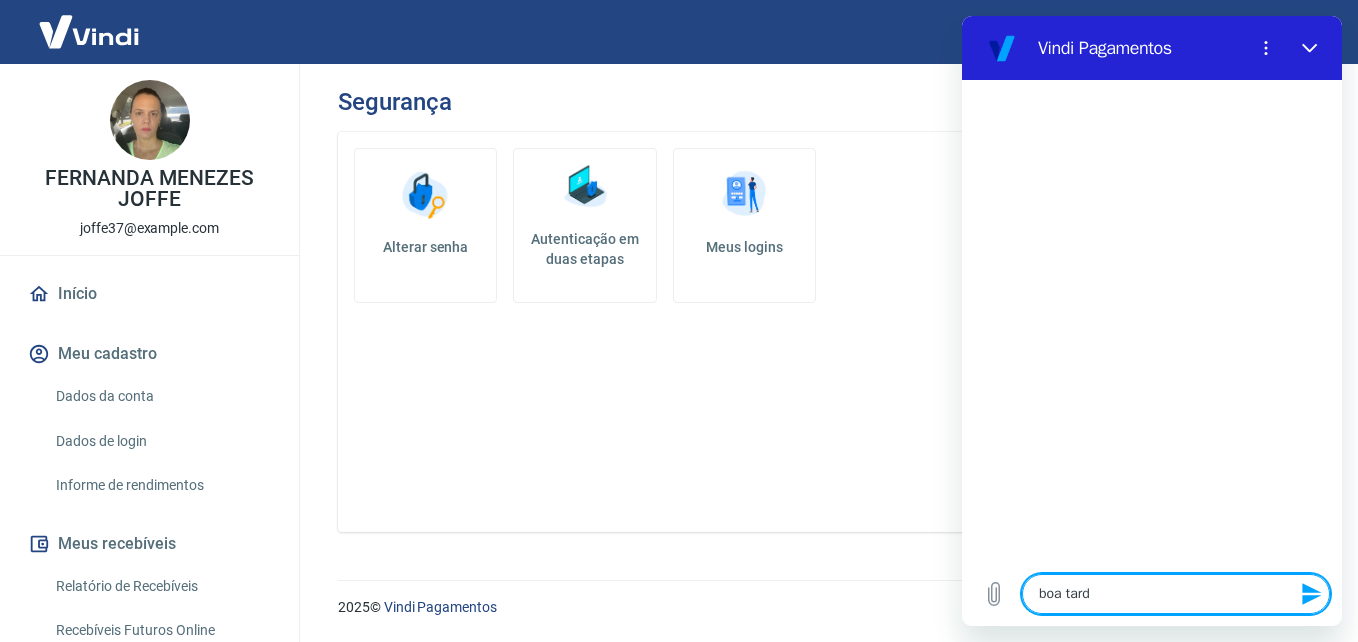 type on "boa tarde" 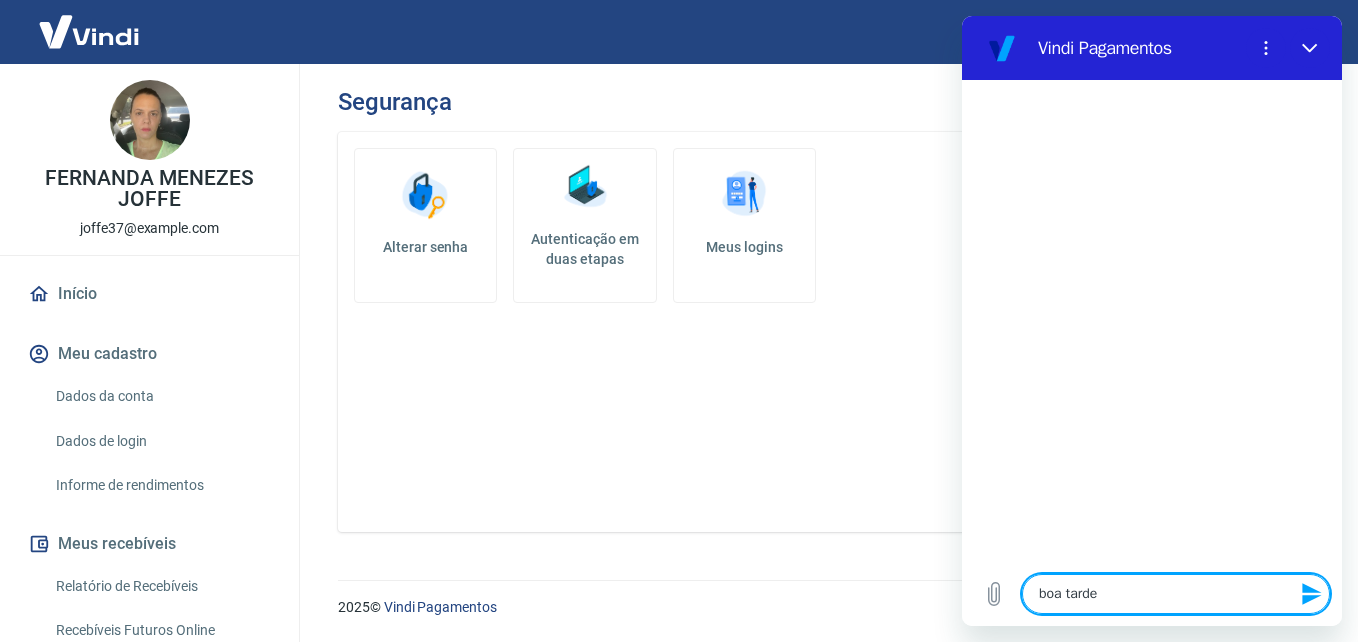 type 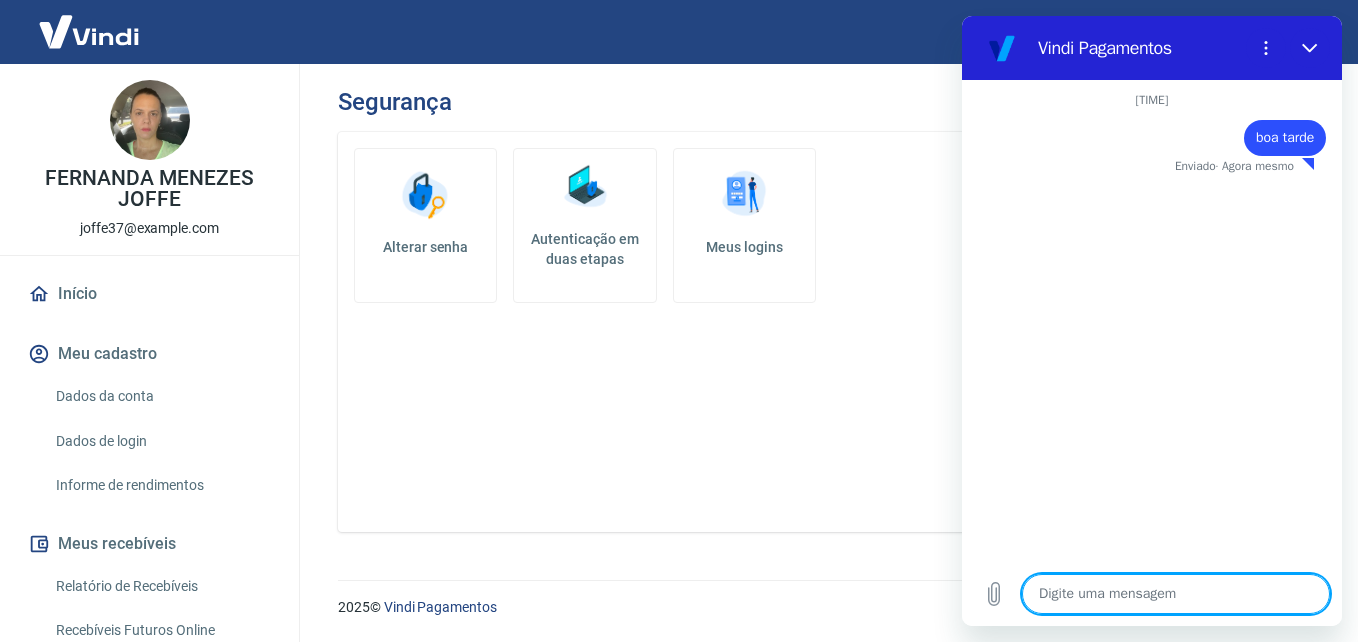 type on "x" 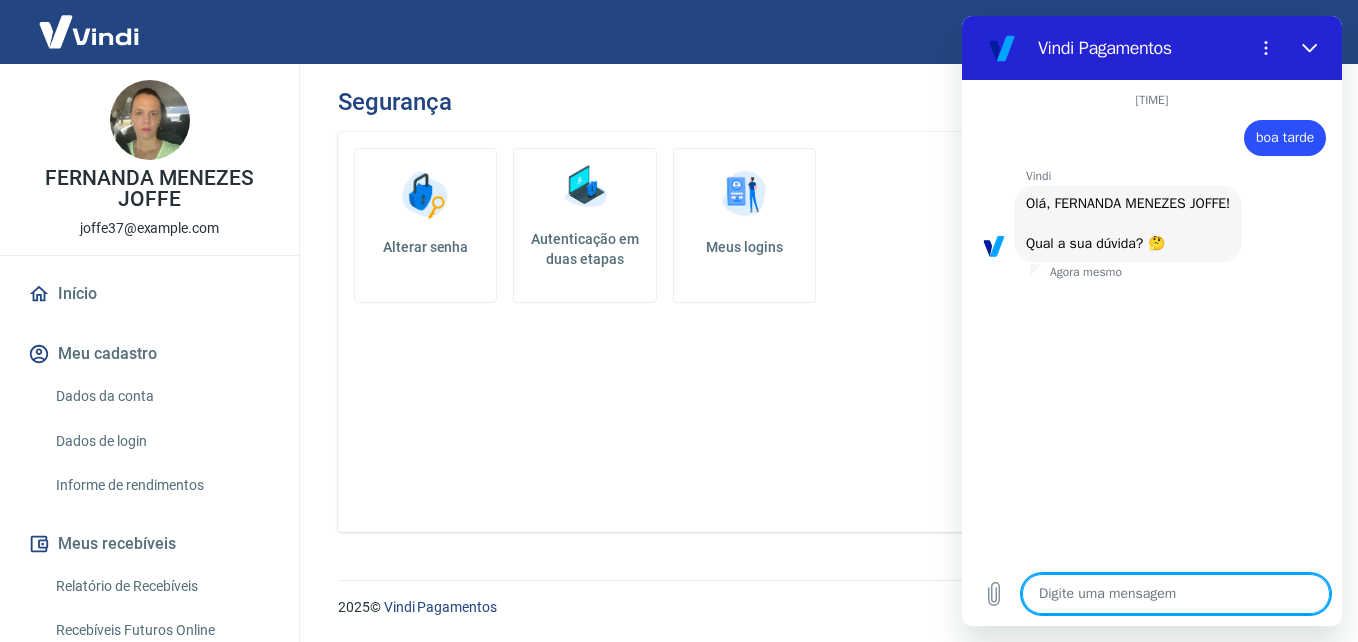 scroll, scrollTop: 91, scrollLeft: 0, axis: vertical 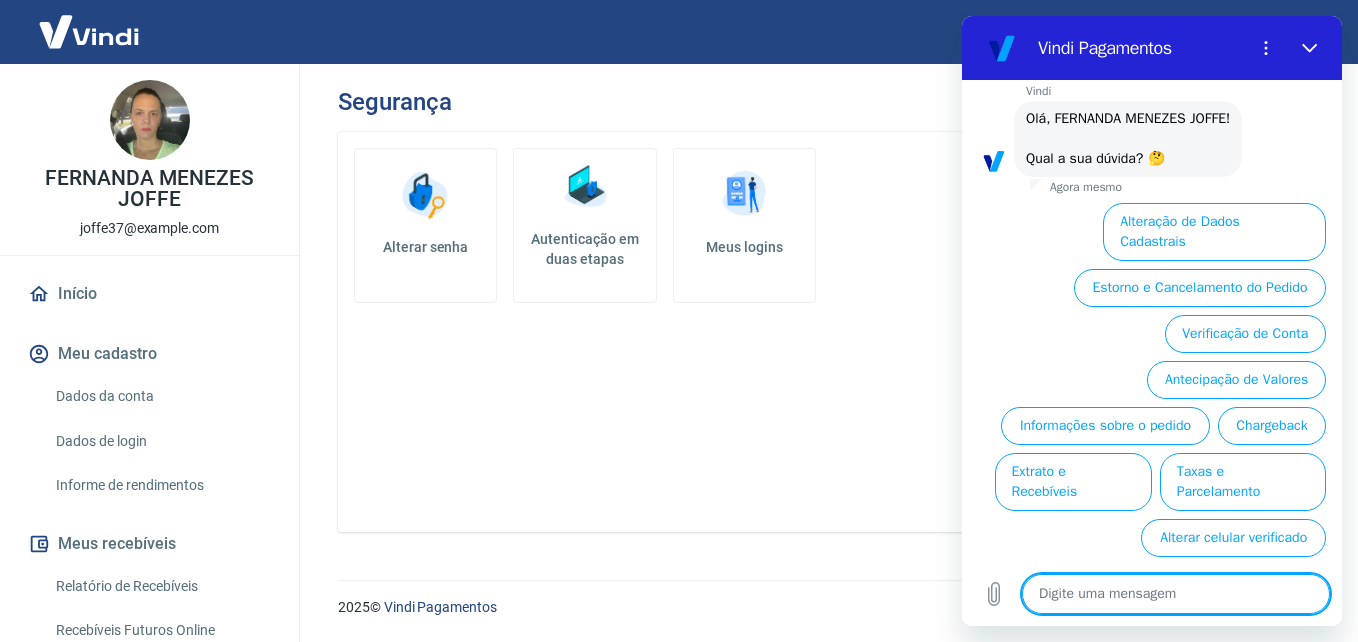 click at bounding box center (1176, 594) 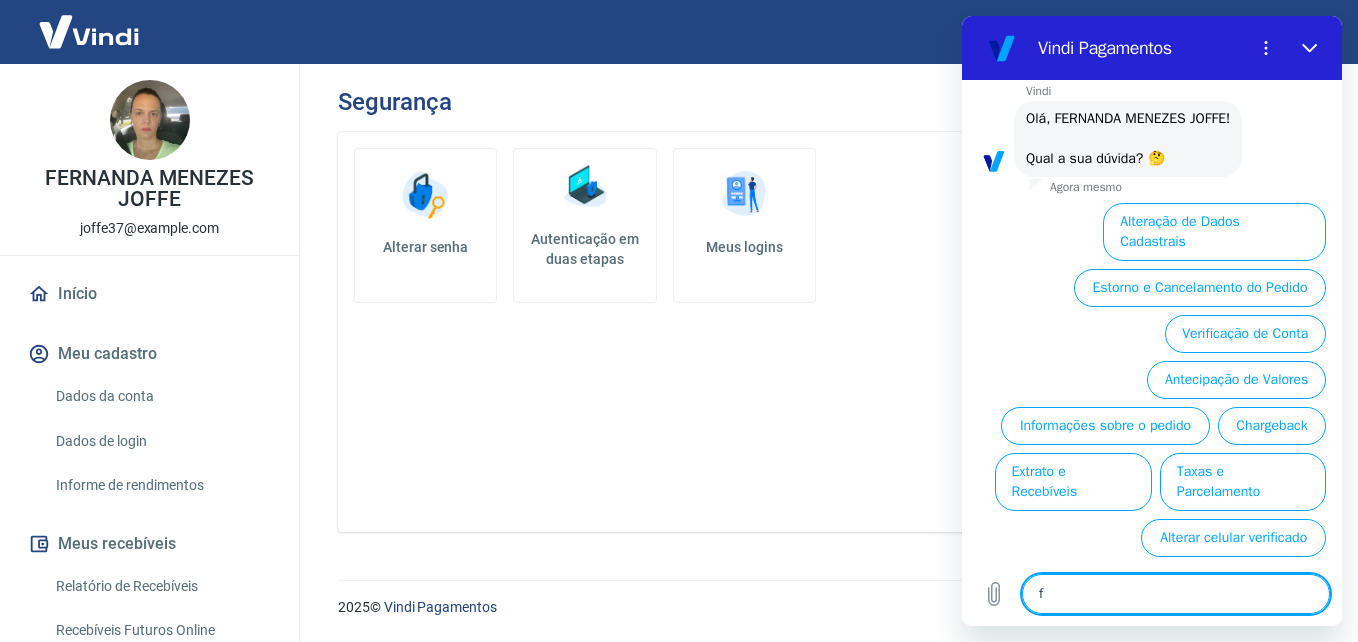 type on "x" 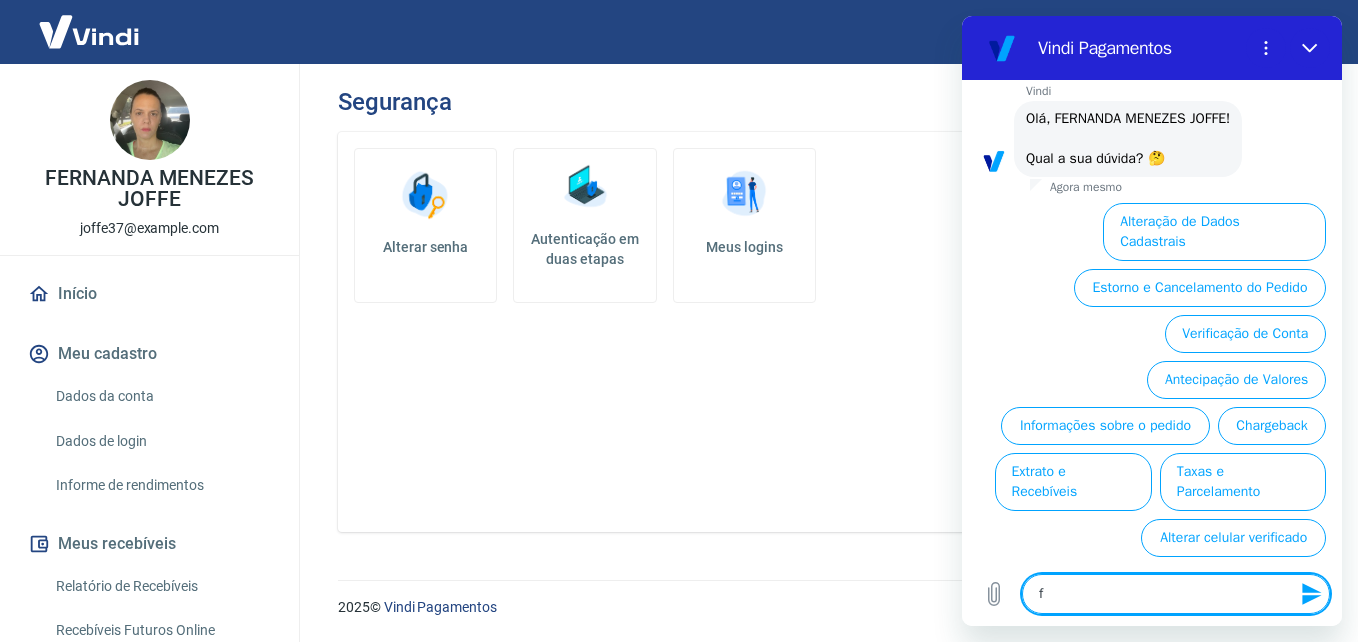 type on "fa" 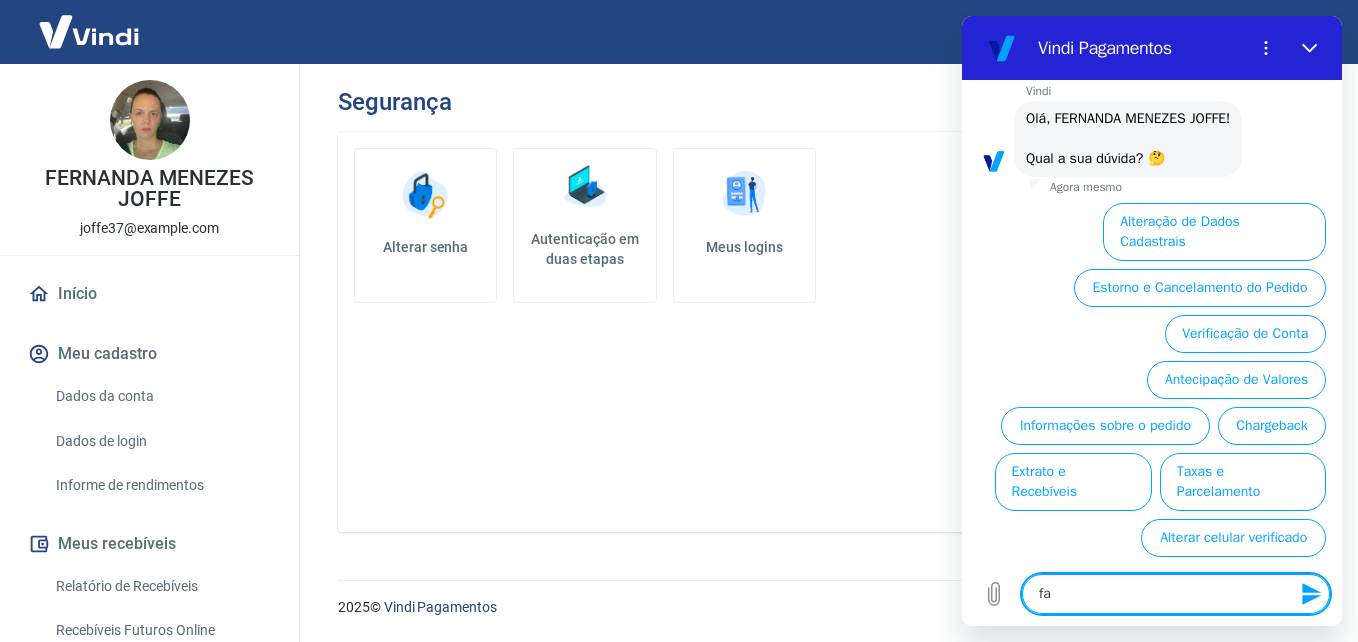 type on "fal" 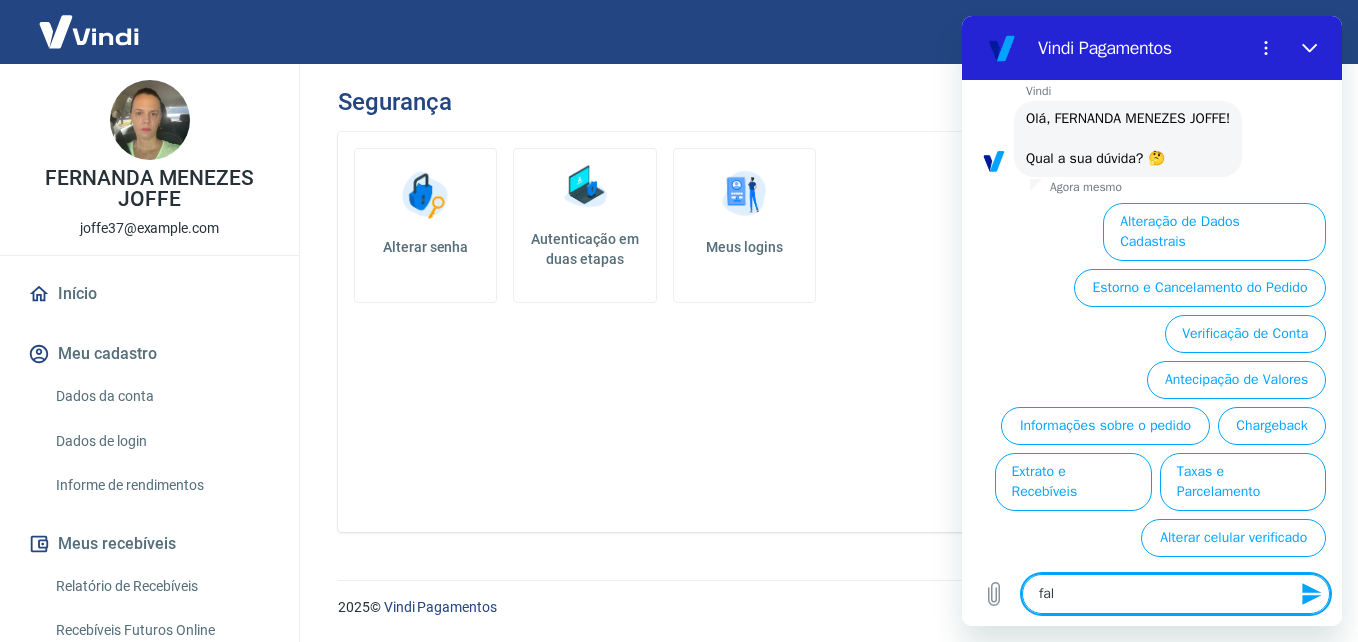 type on "fala" 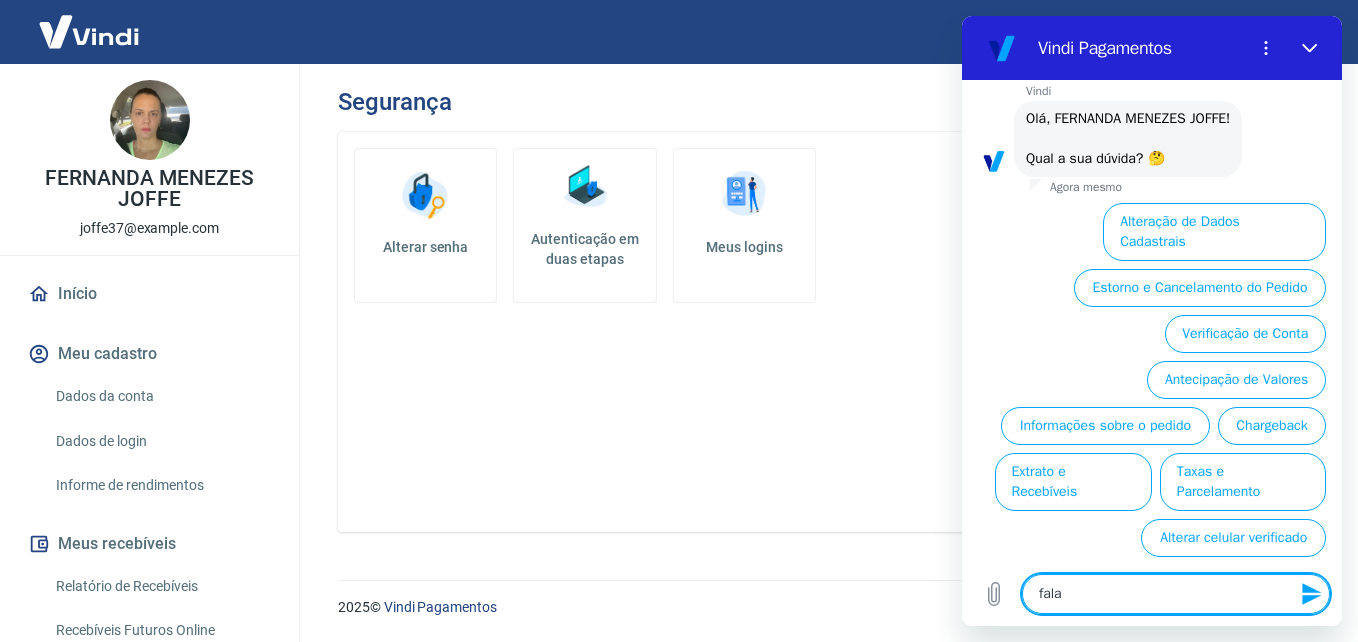 type on "falar" 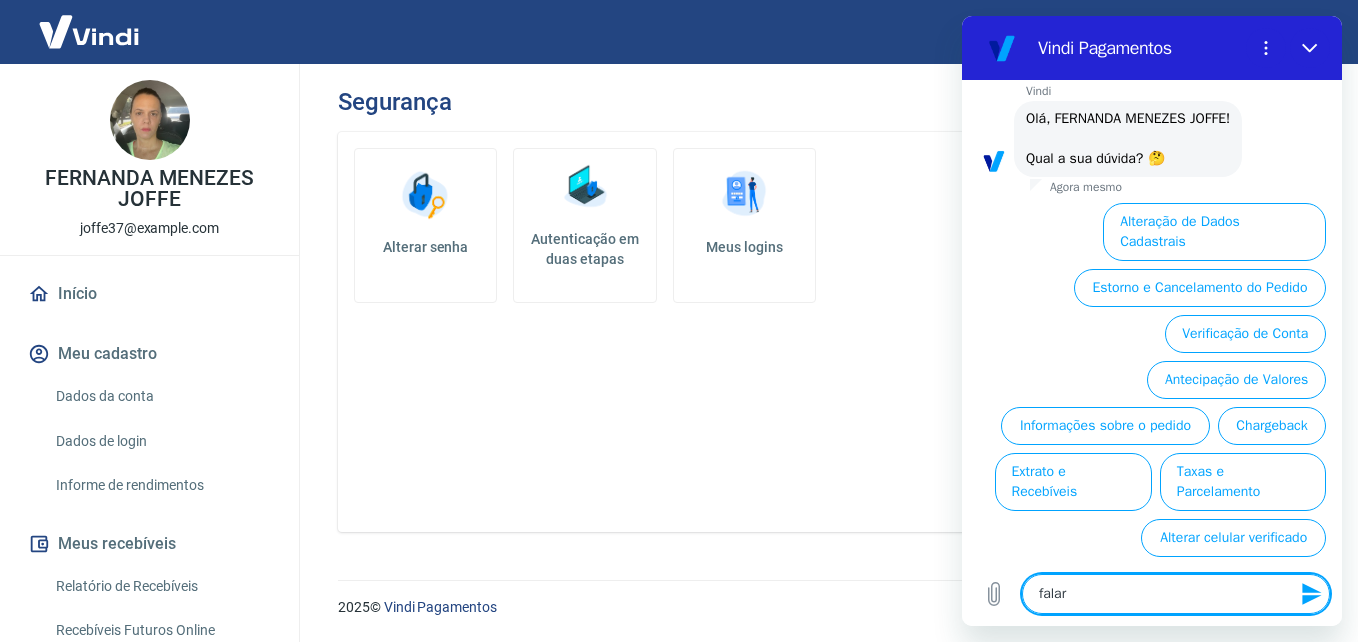 type on "falar" 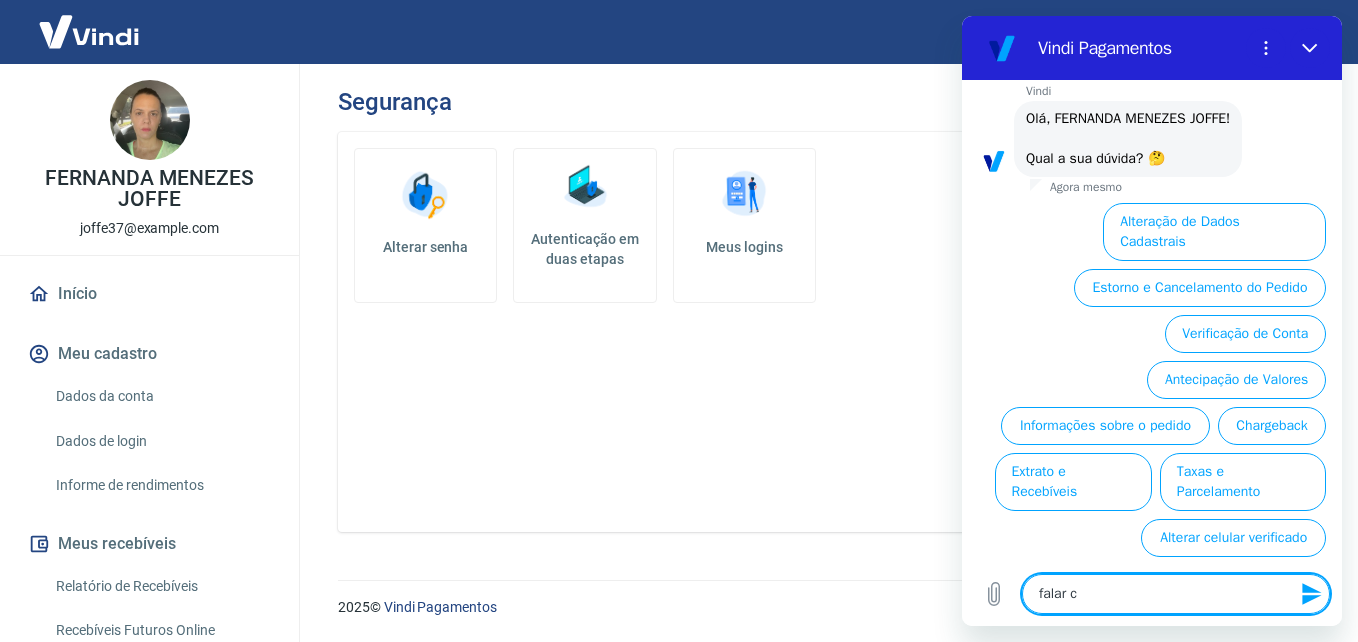type on "falar co" 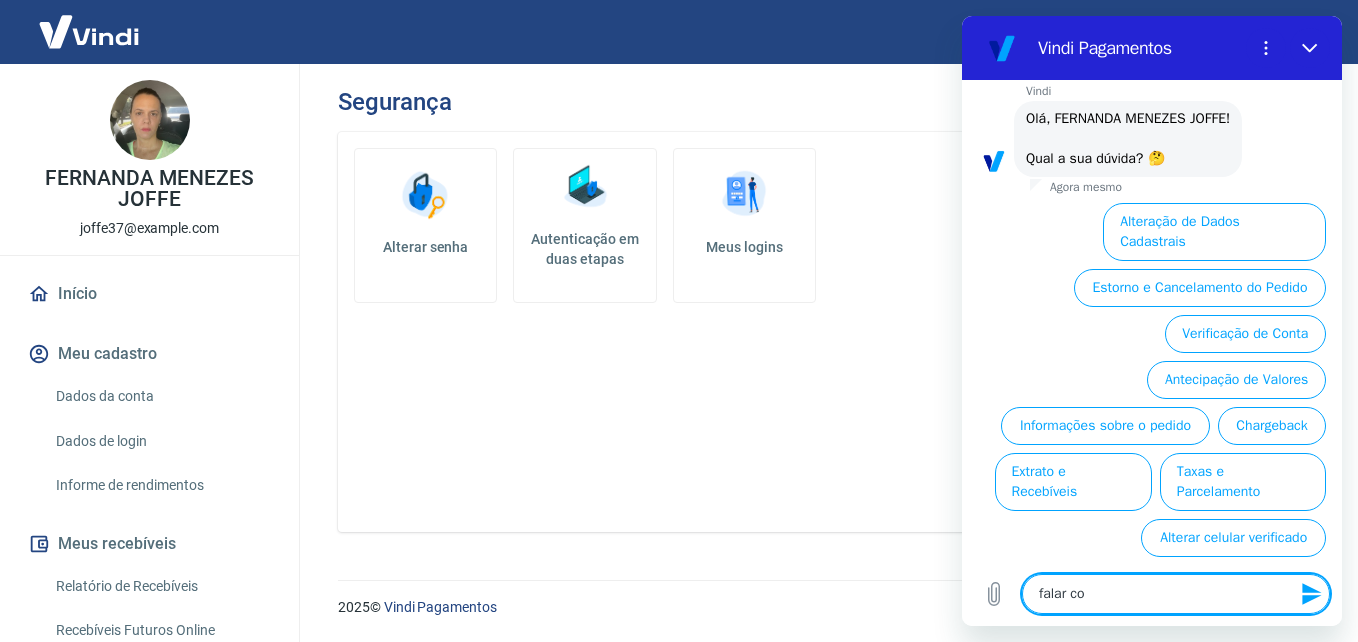 type on "x" 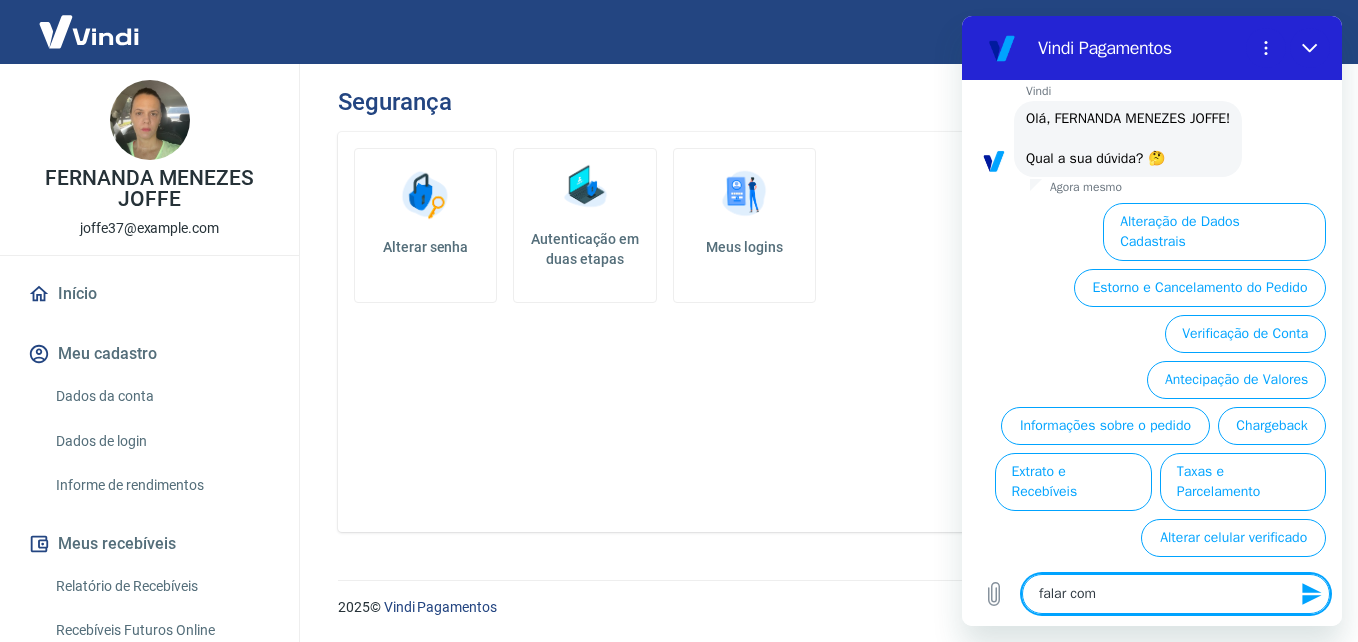 type on "falar com" 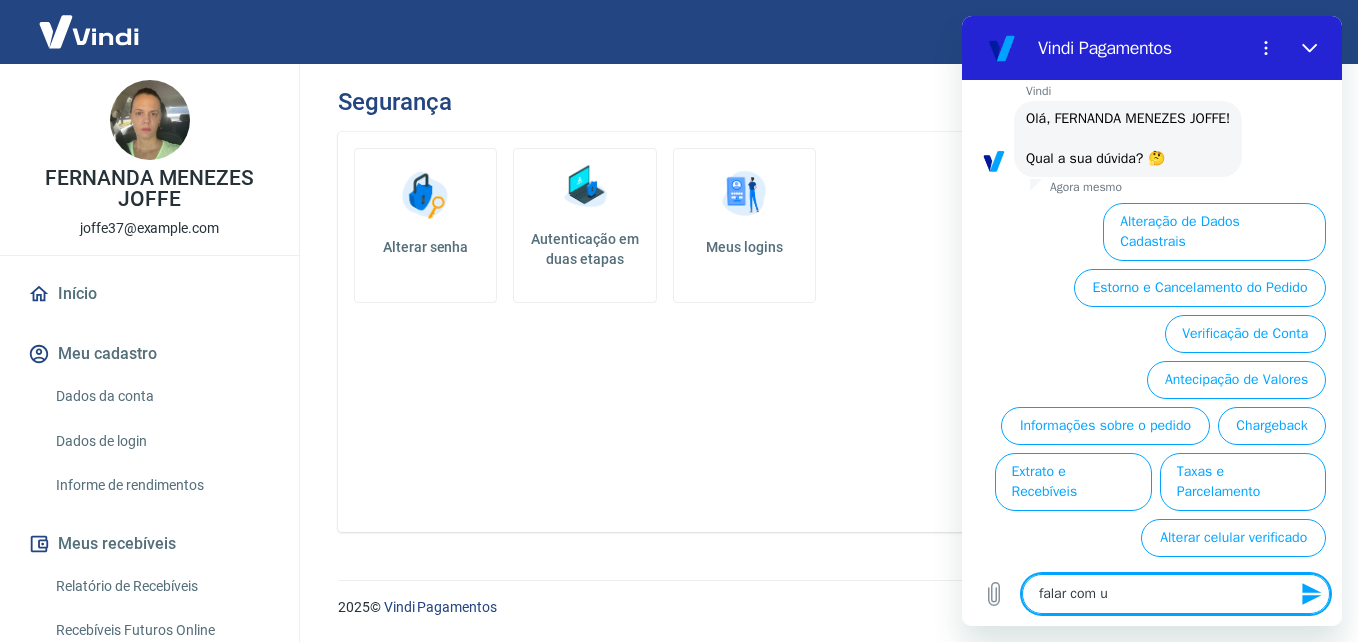 type on "falar com um" 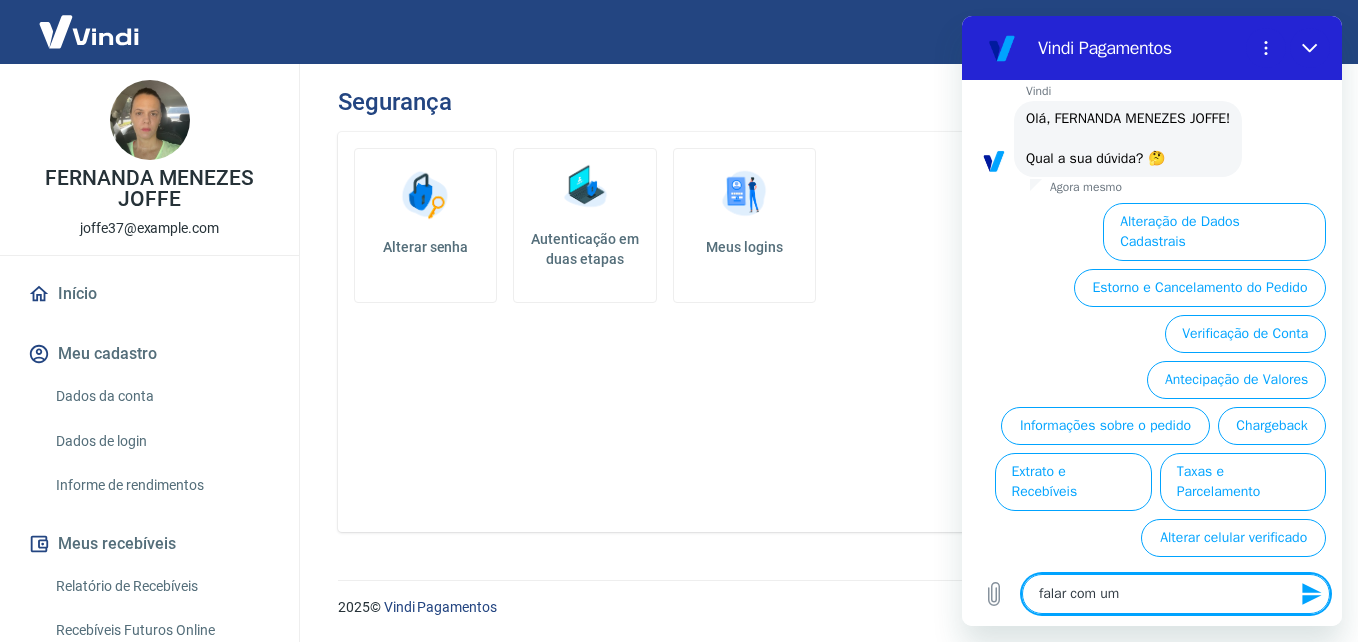 type on "falar com um" 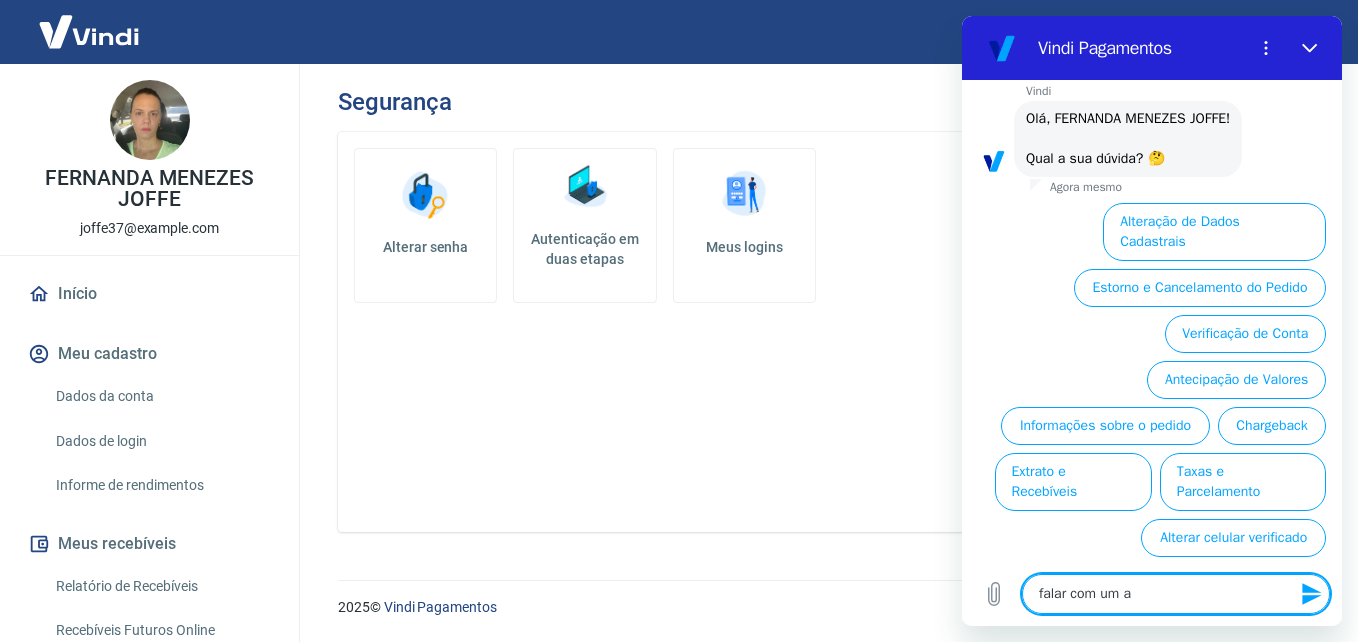 type on "falar com um at" 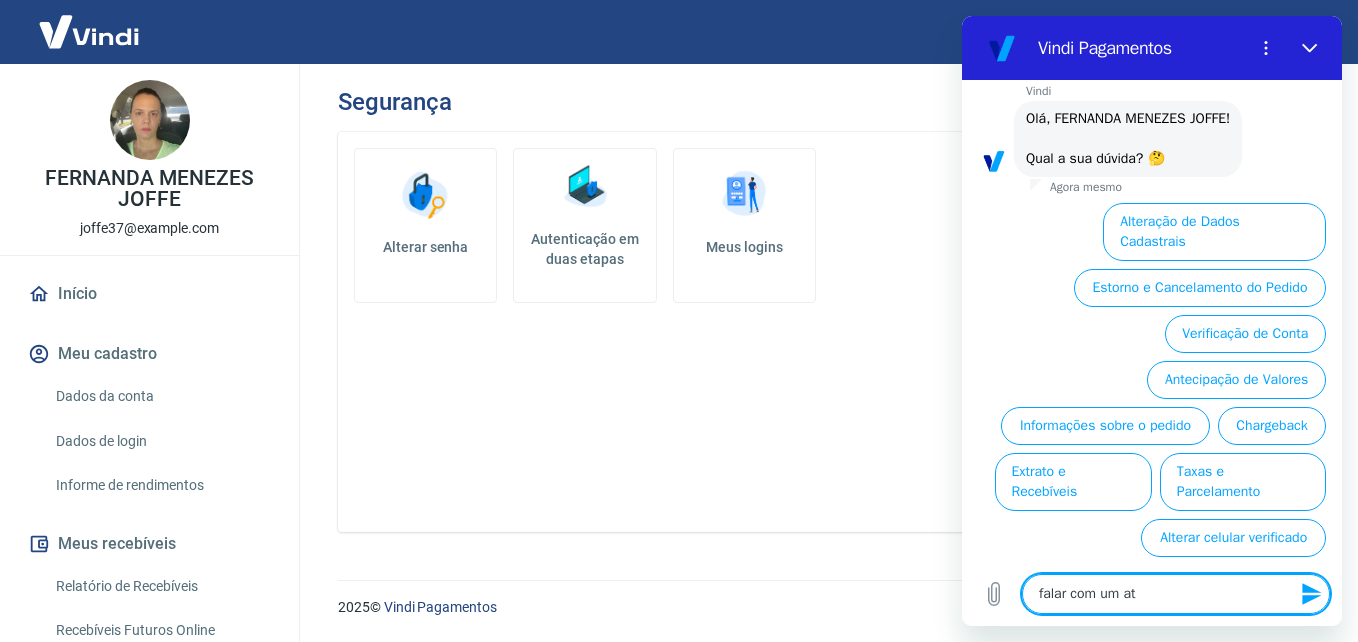 type on "falar com um ate" 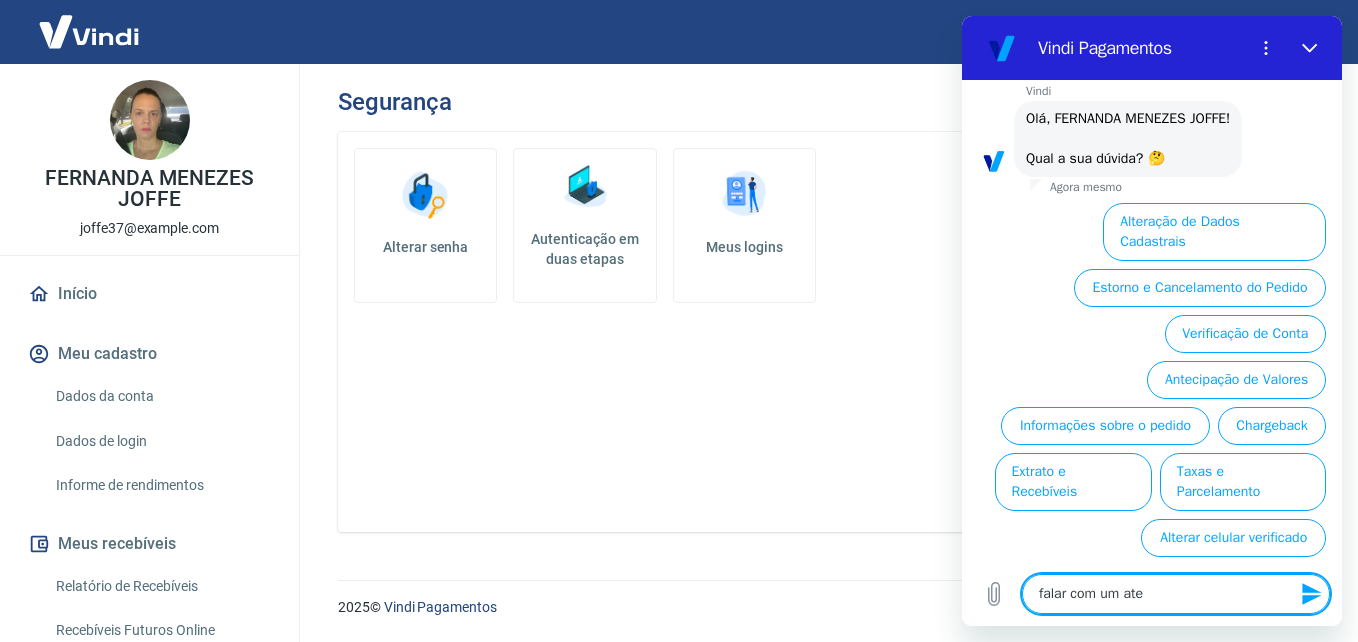 type on "falar com um aten" 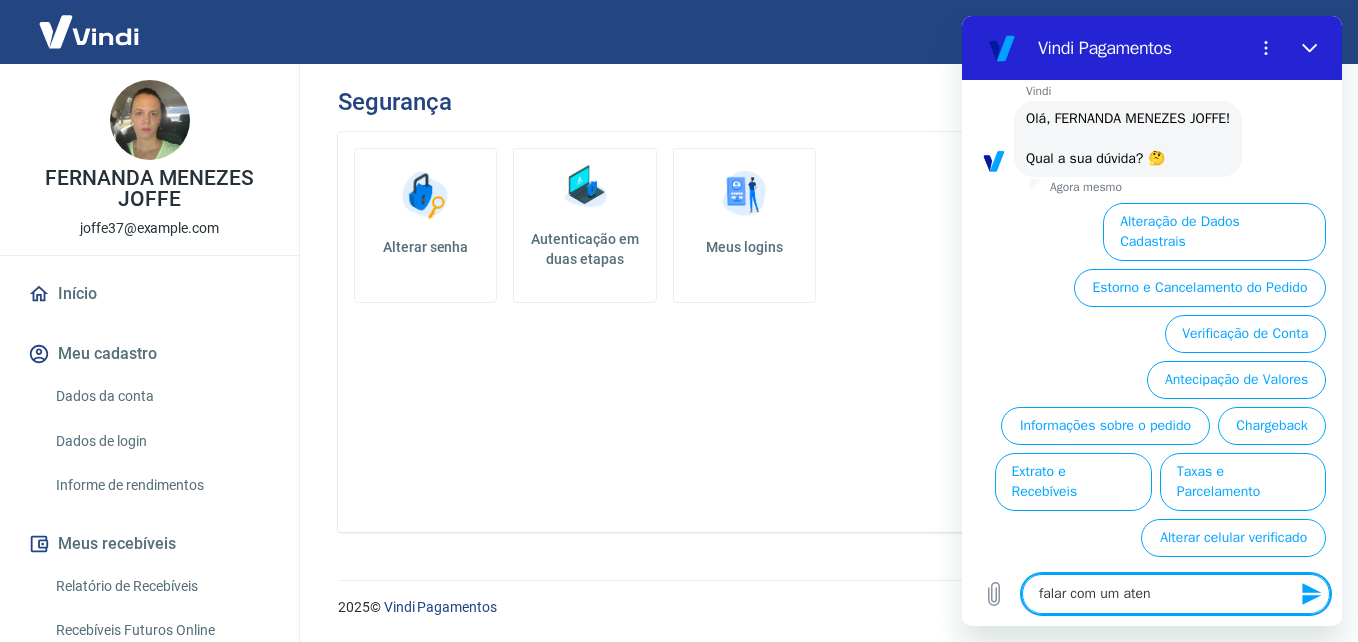 type on "falar com um atend" 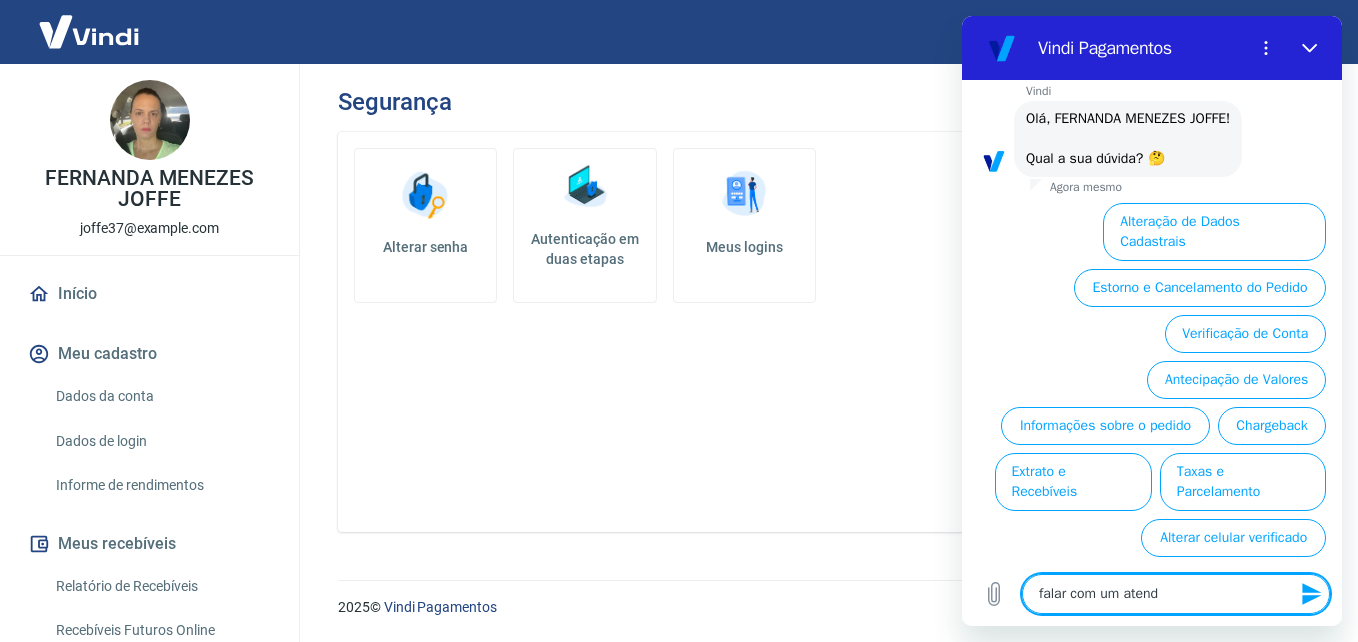 type on "falar com um atende" 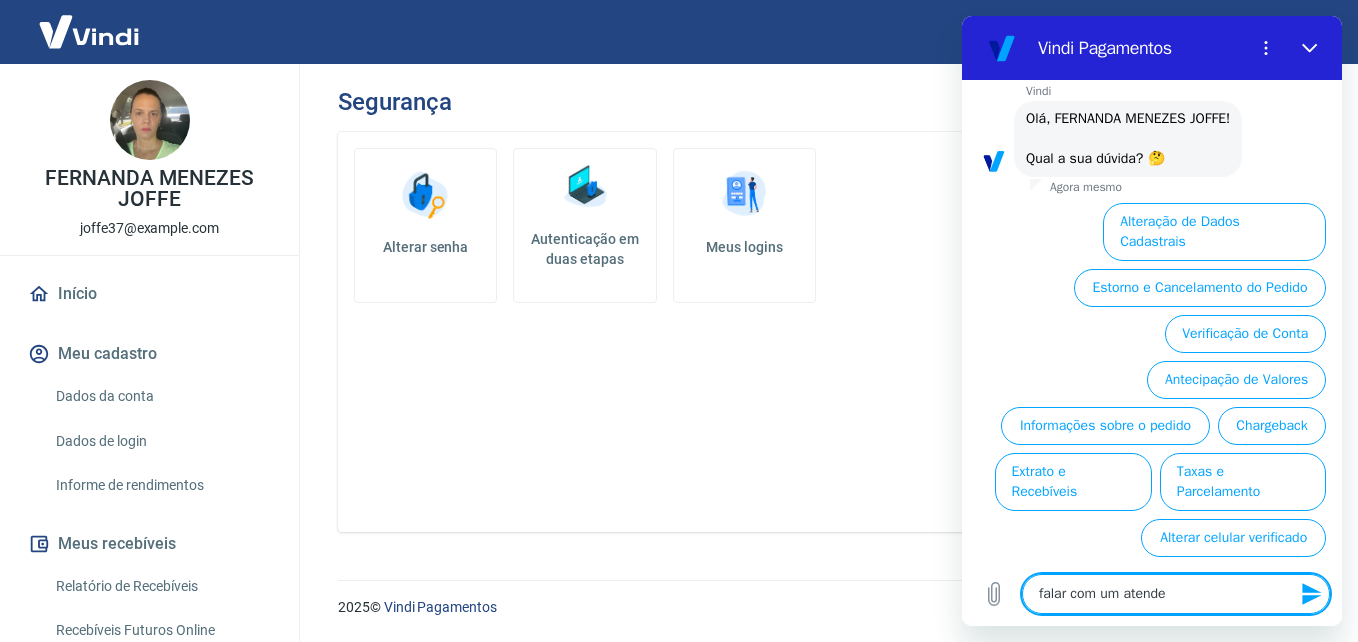 type on "falar com um atenden" 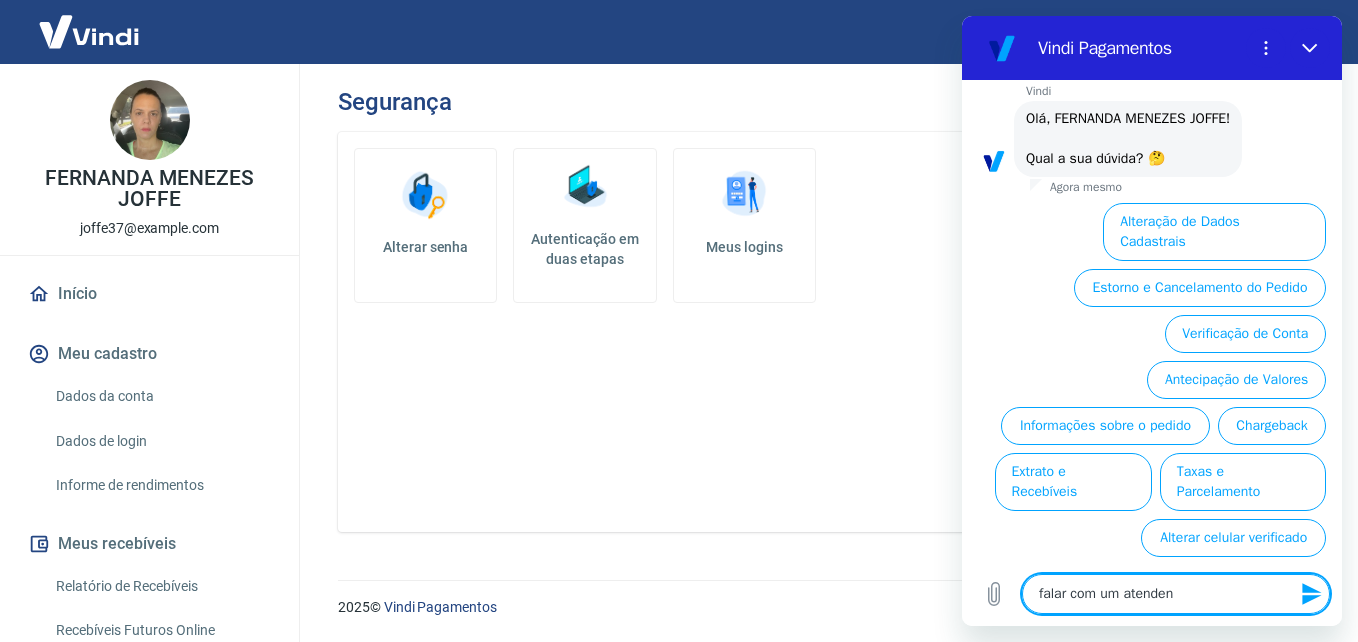 type on "falar com um atendent" 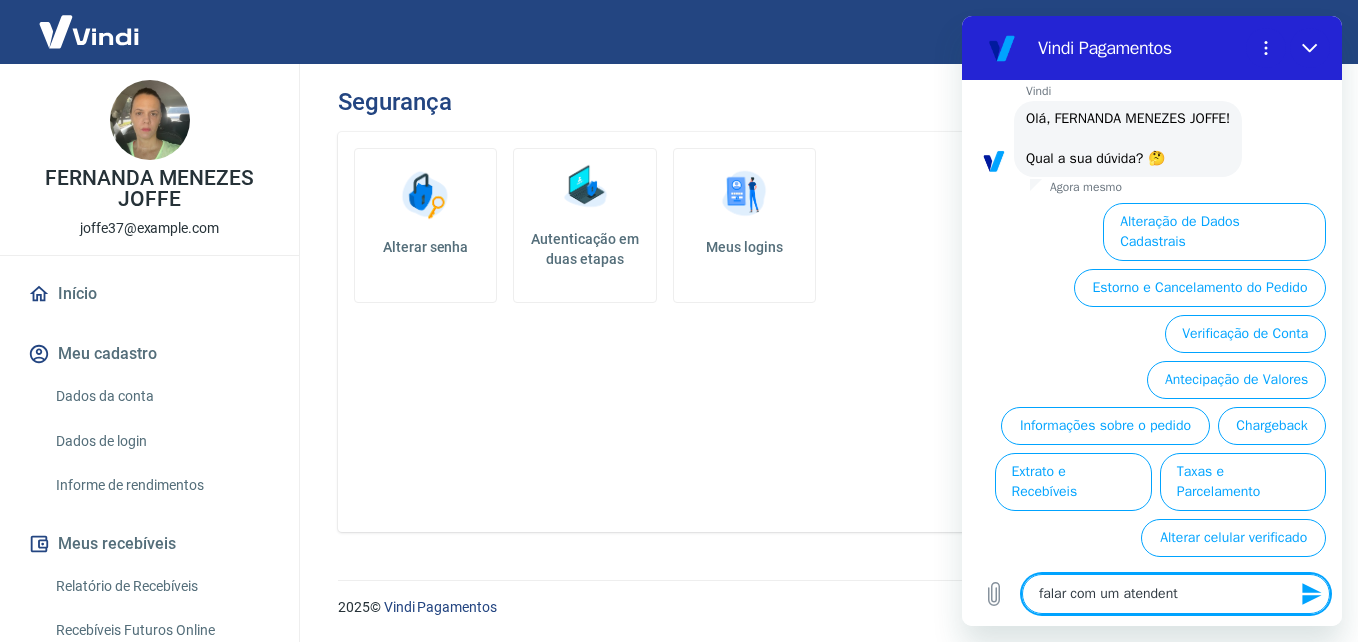 type on "falar com um atendente" 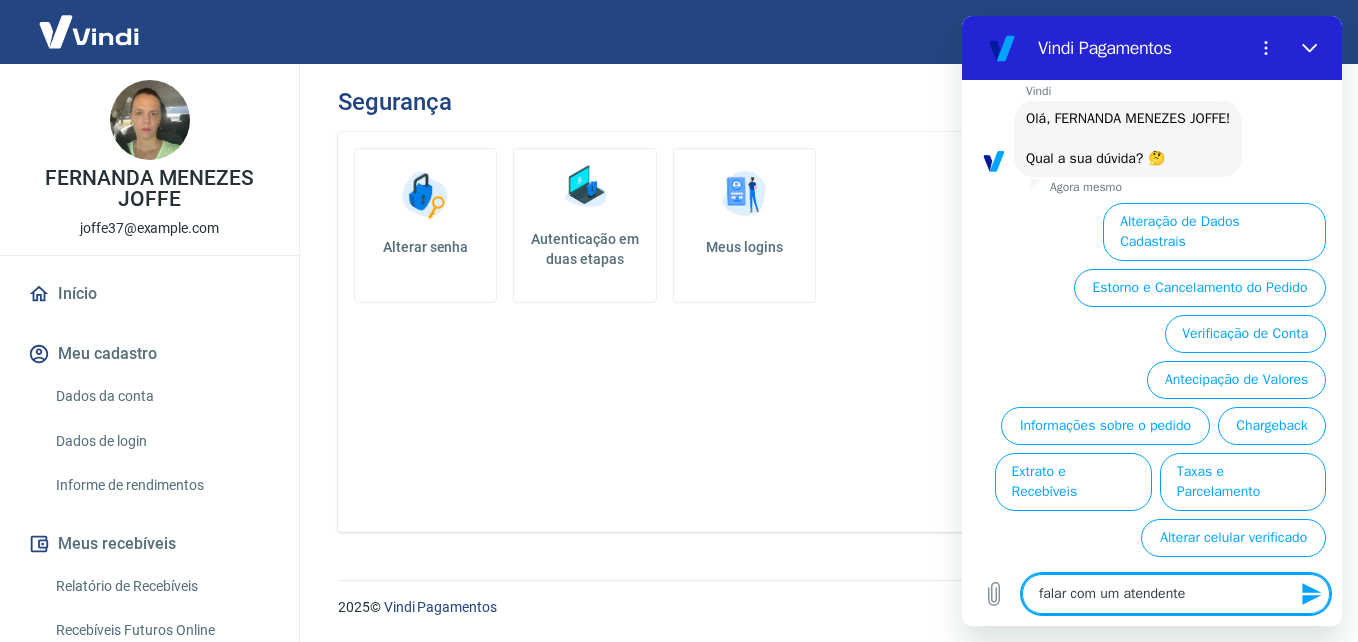 type 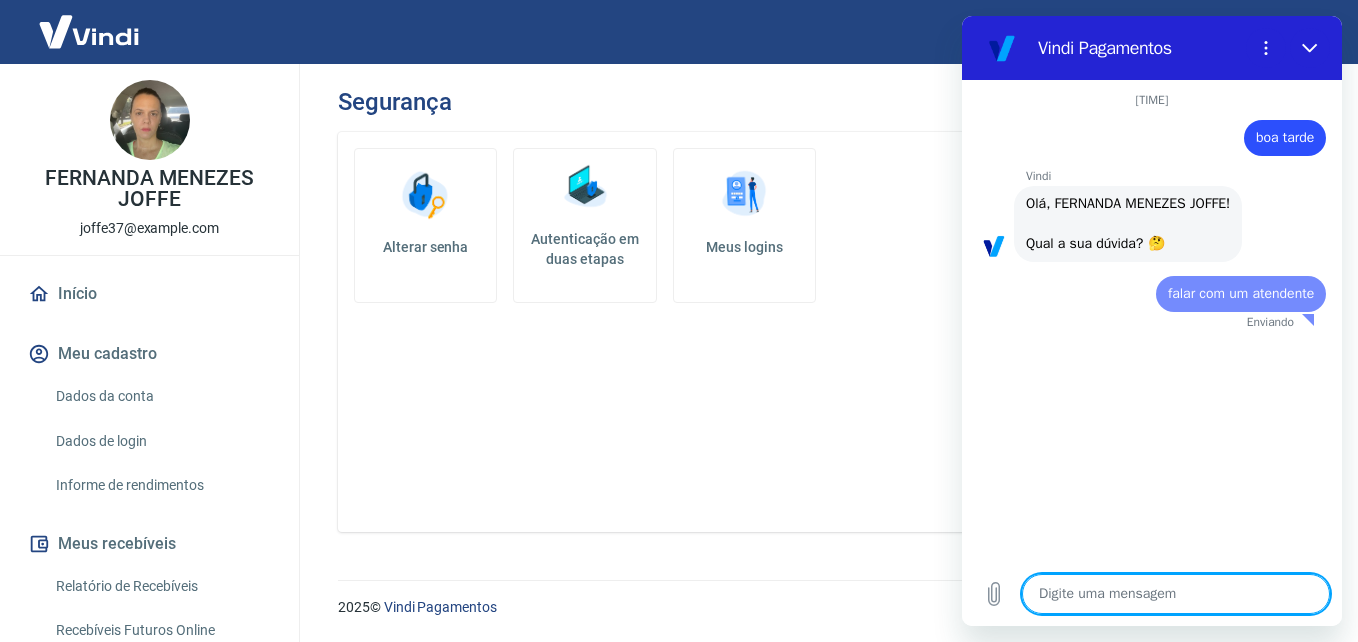 scroll, scrollTop: 0, scrollLeft: 0, axis: both 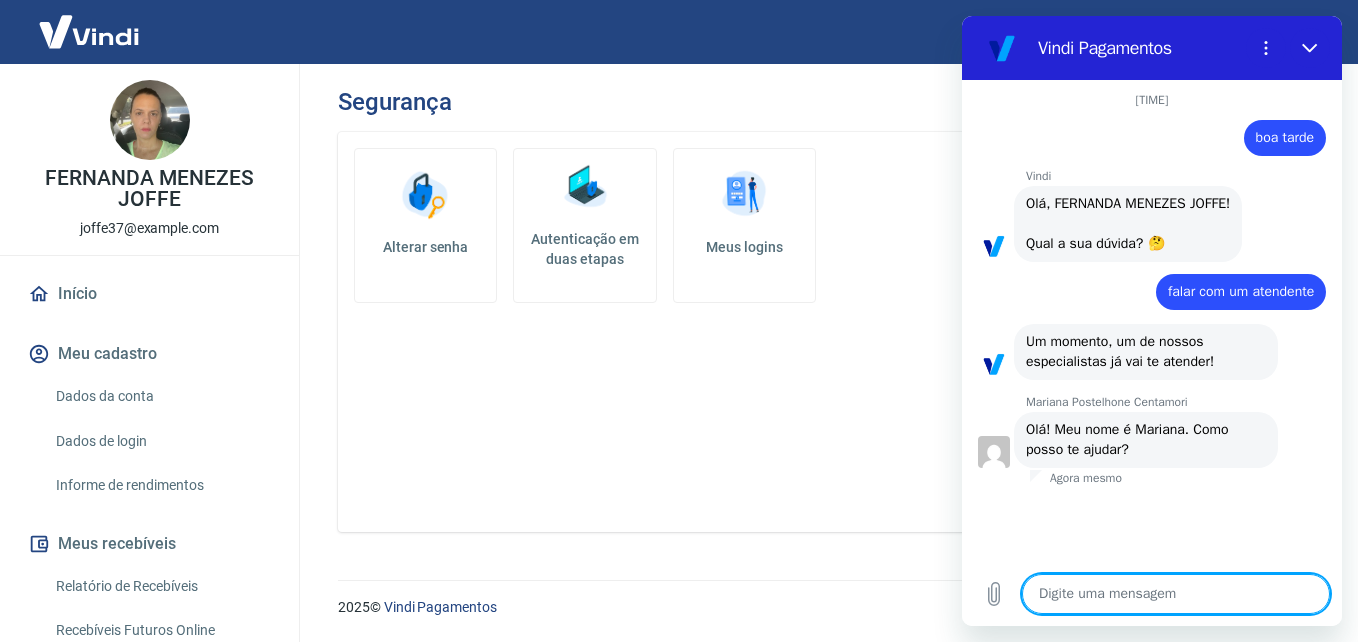type on "x" 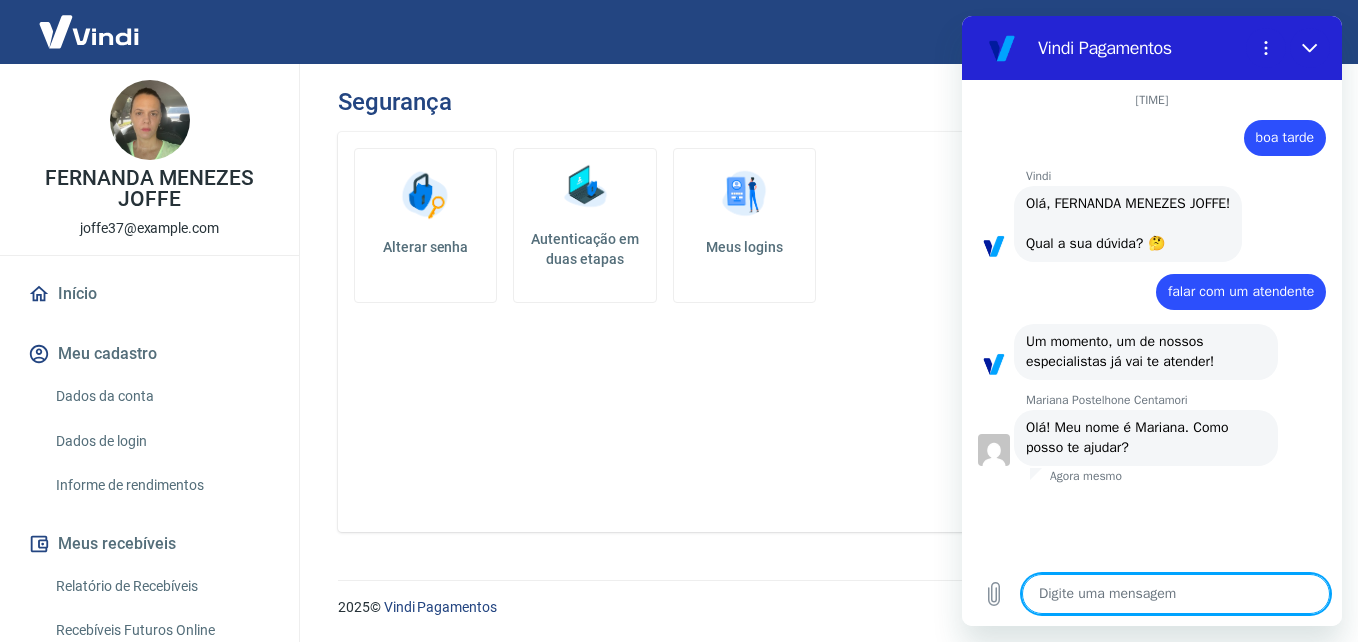 click at bounding box center [1176, 594] 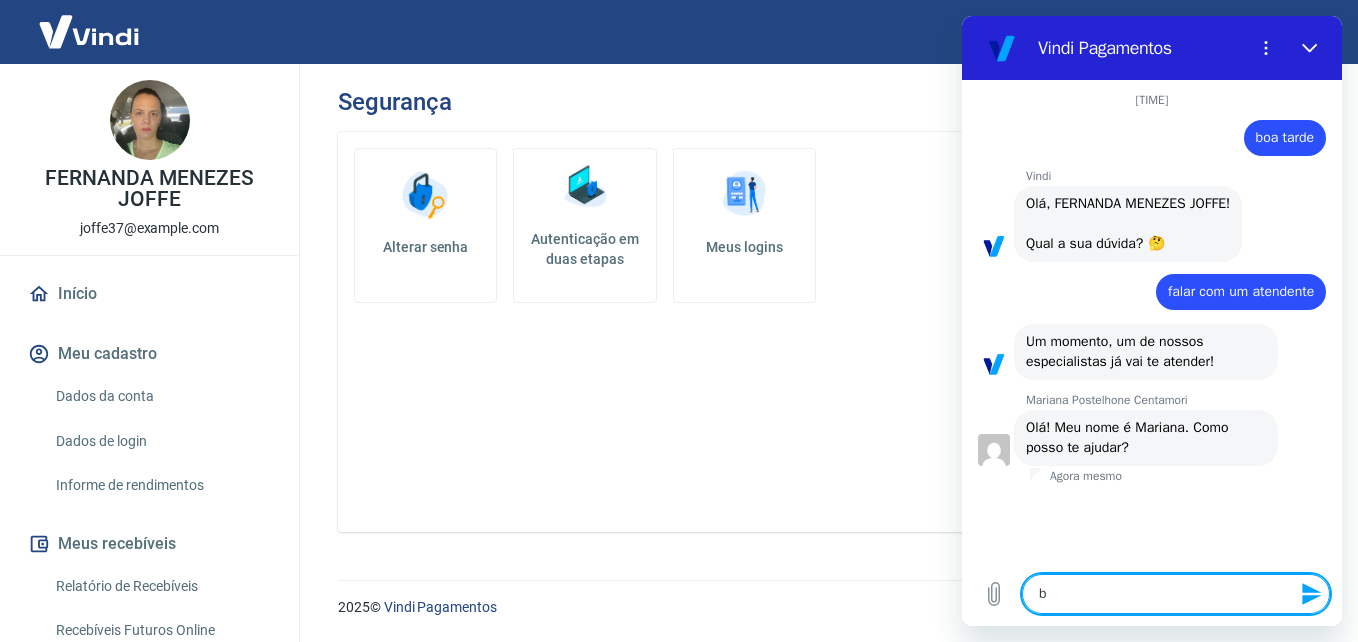 type on "bo" 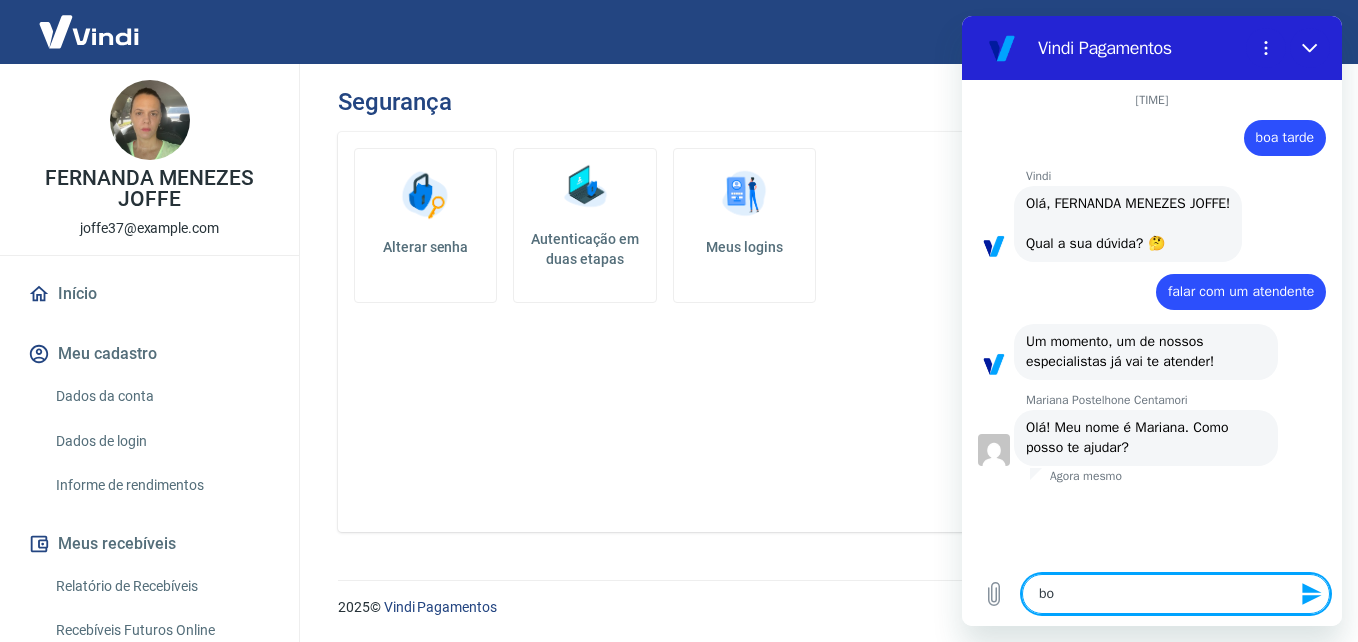 type on "x" 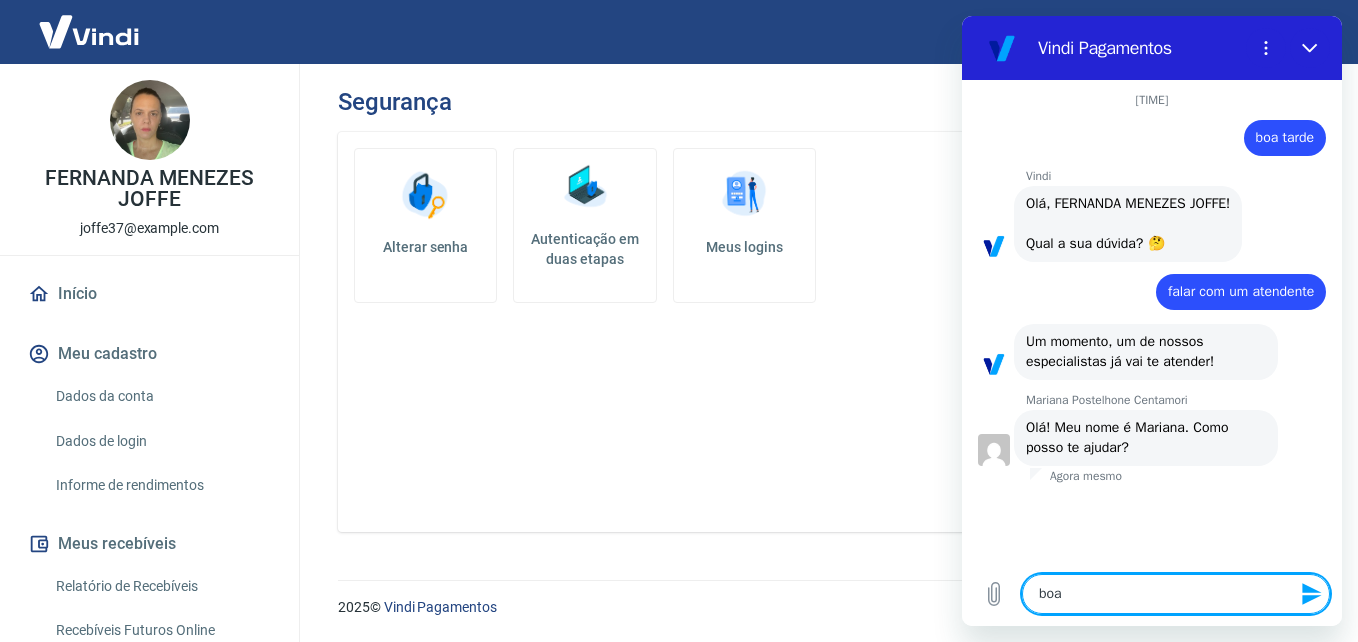 type on "boa" 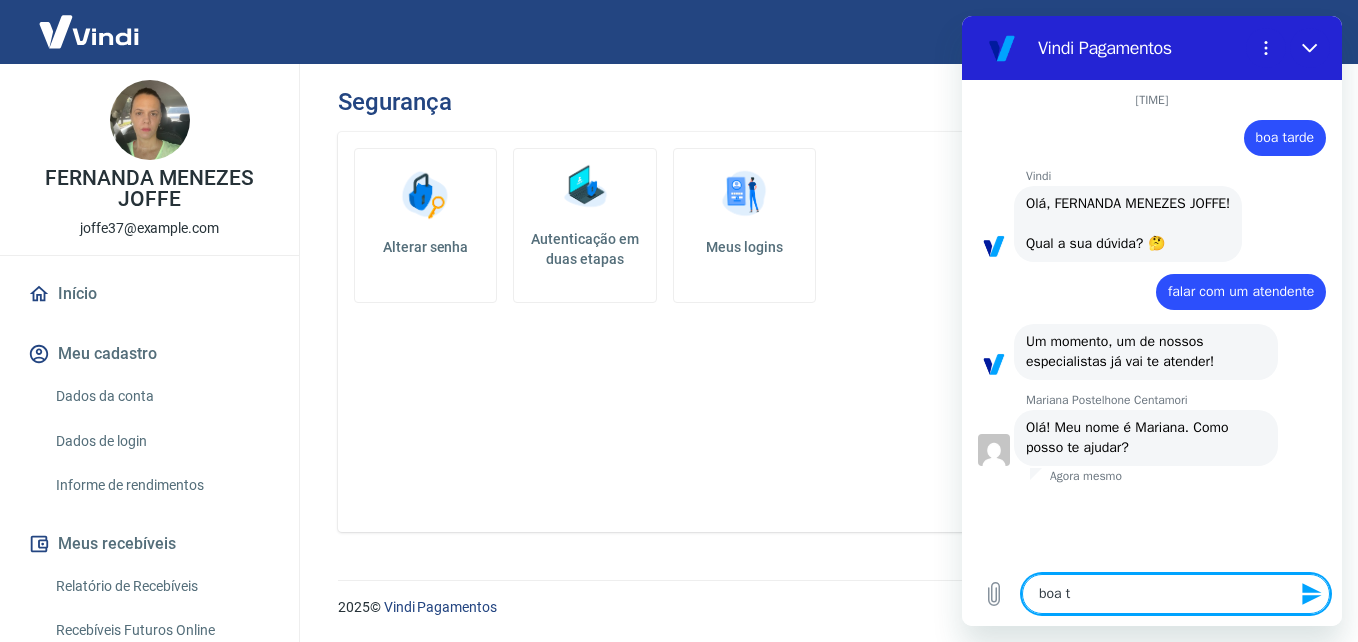 type on "boa ta" 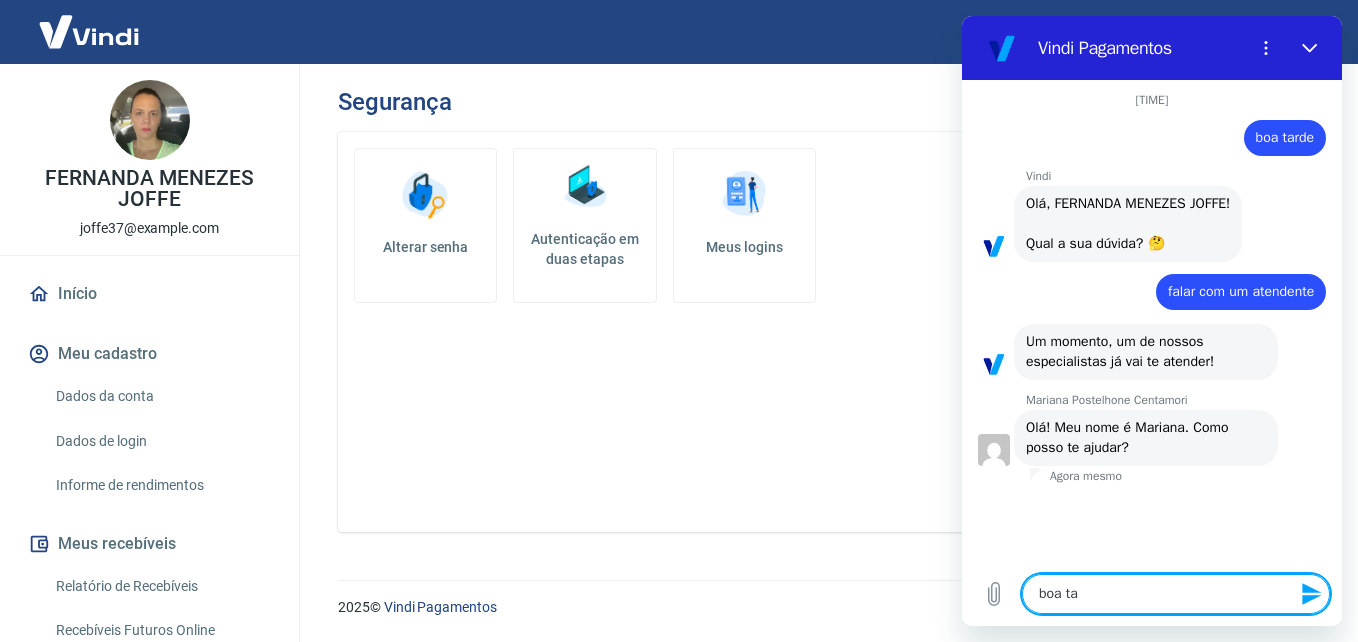 type on "boa tar" 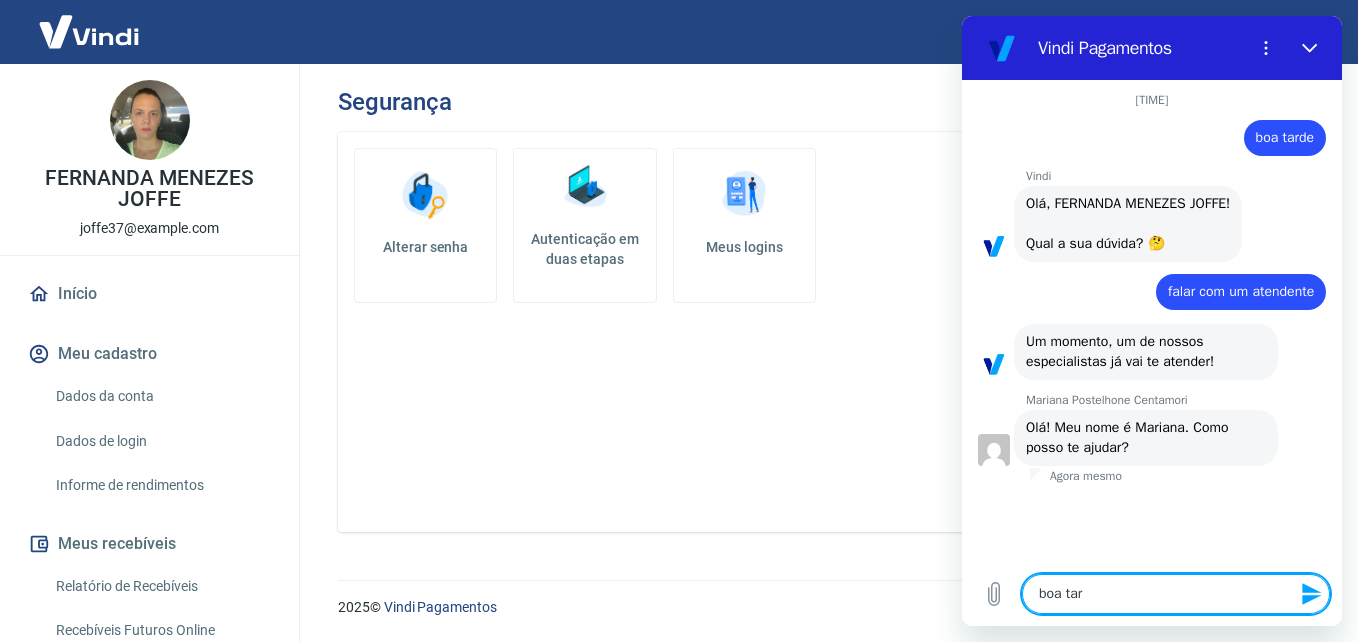 type on "boa tard" 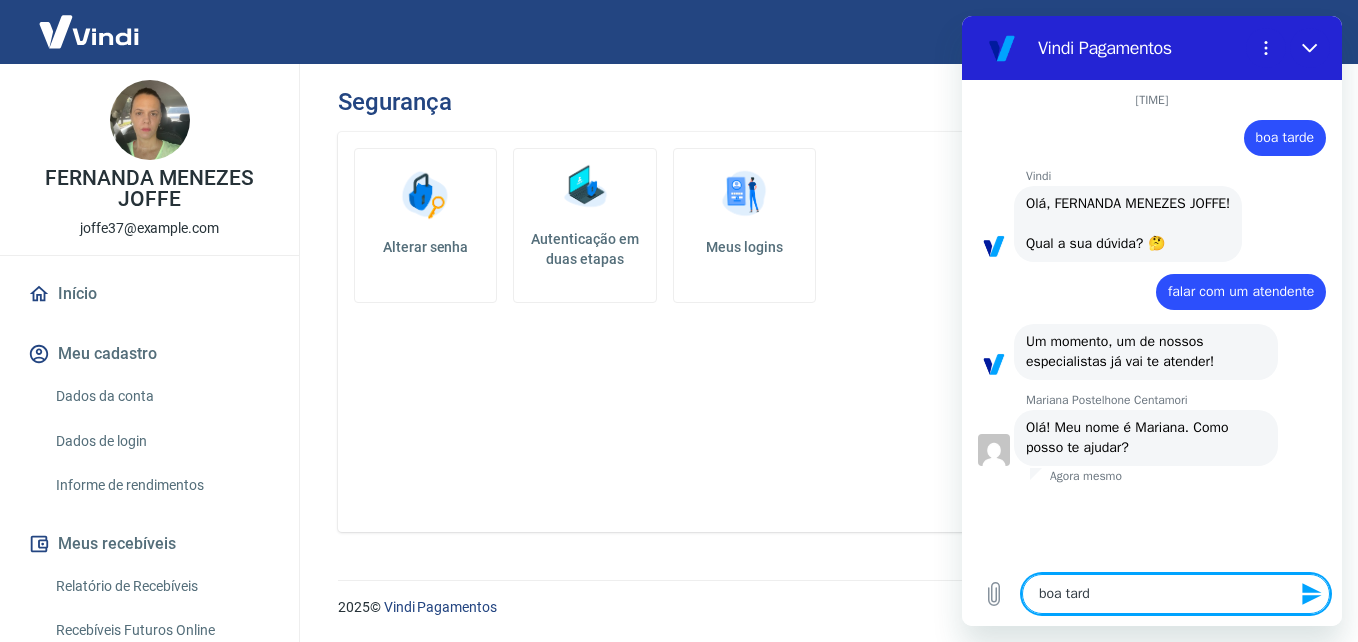 type on "boa tarde" 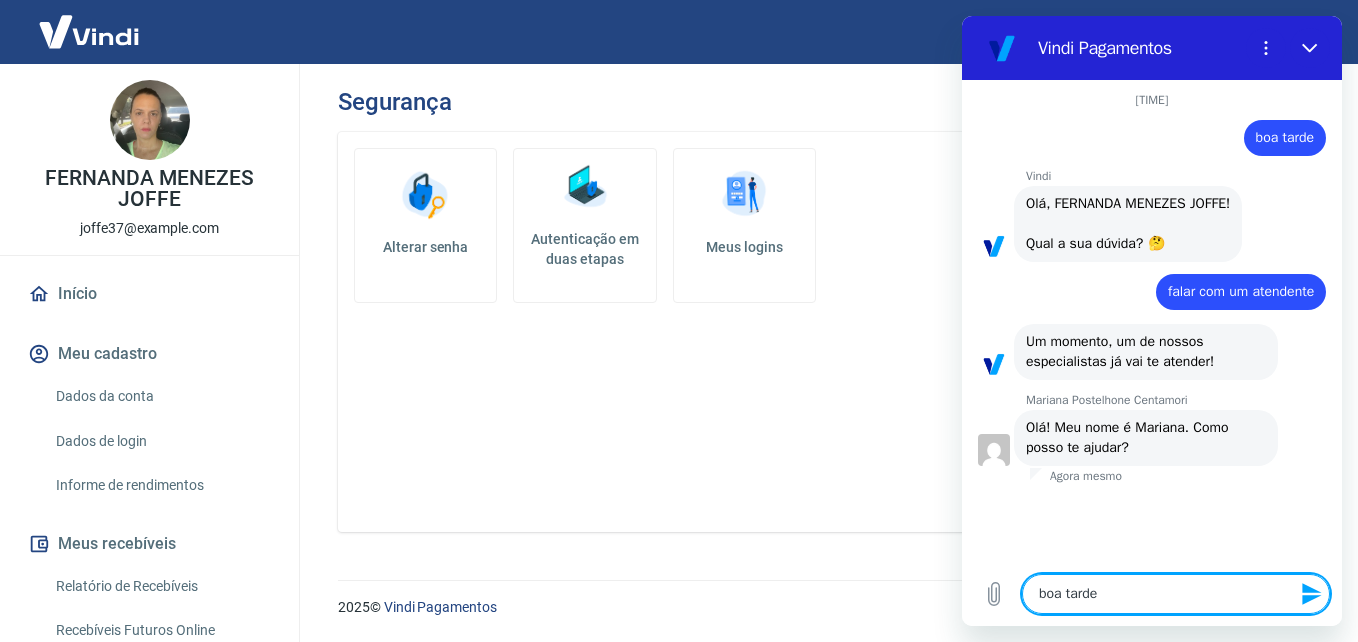 type 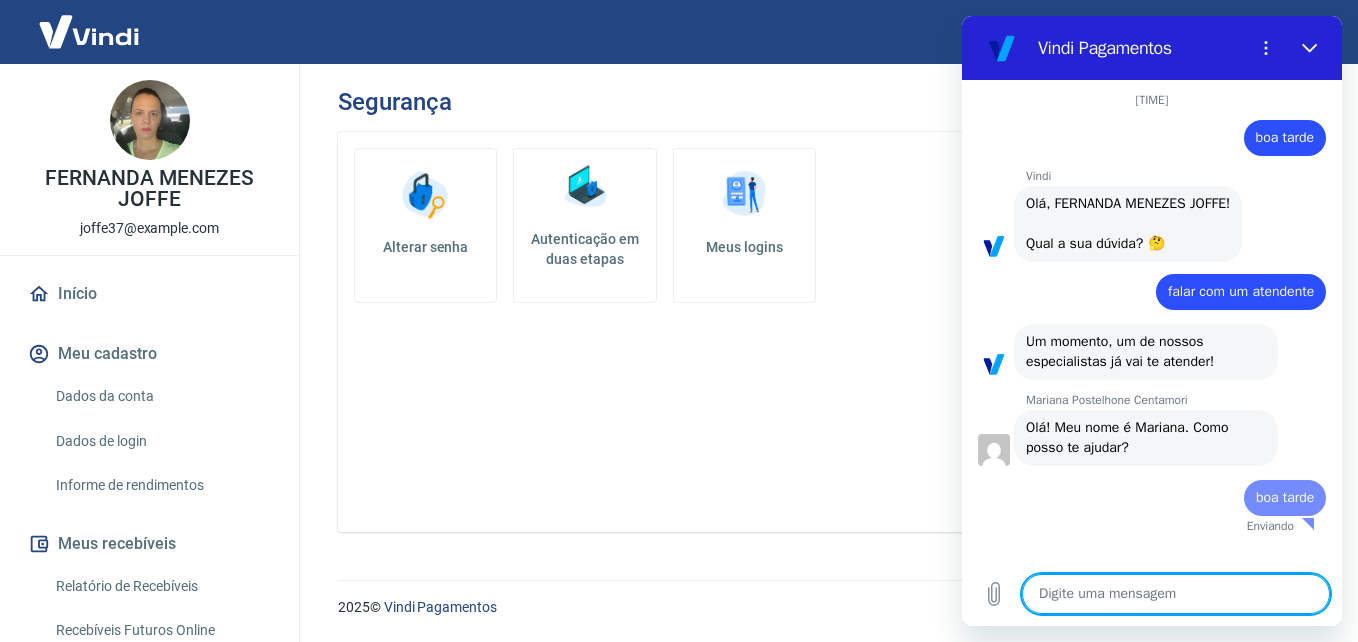 type on "x" 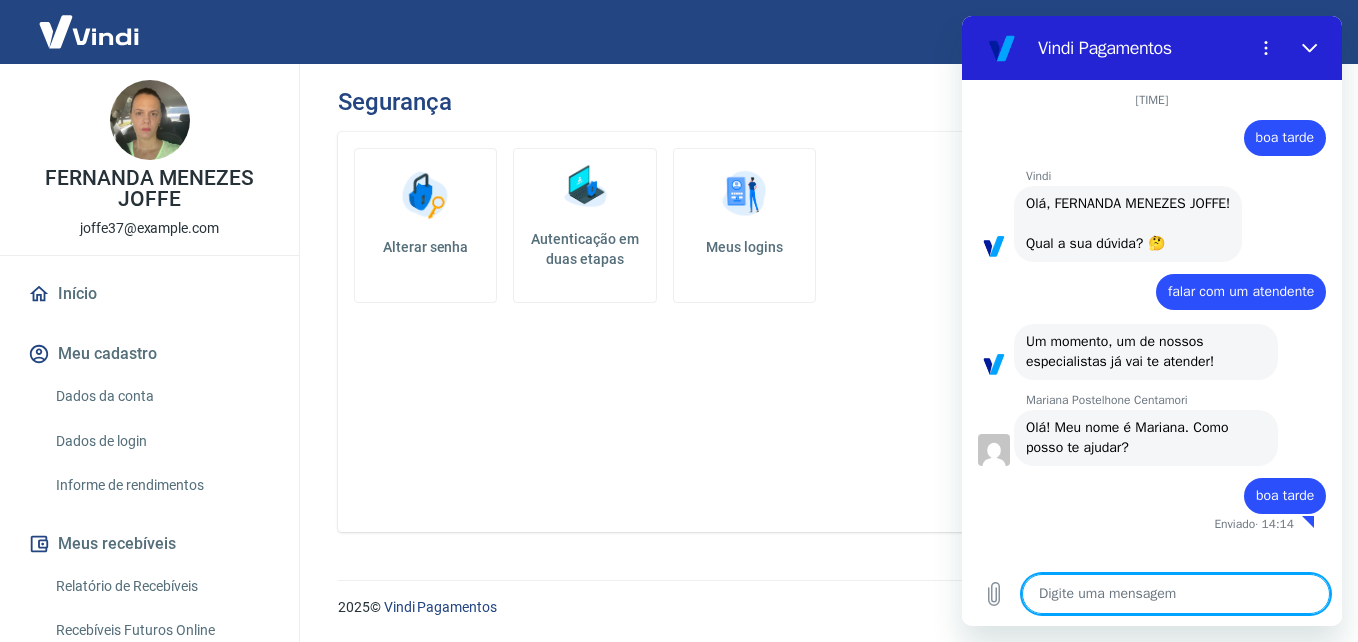 type on "A" 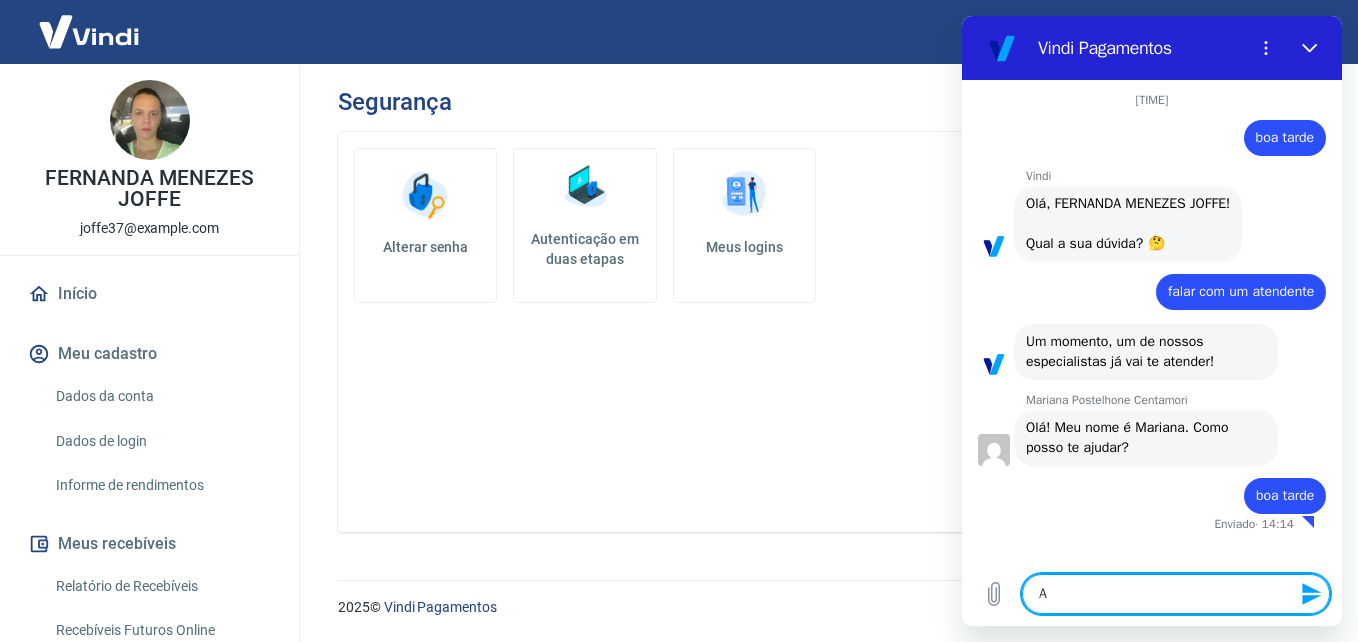 type on "A" 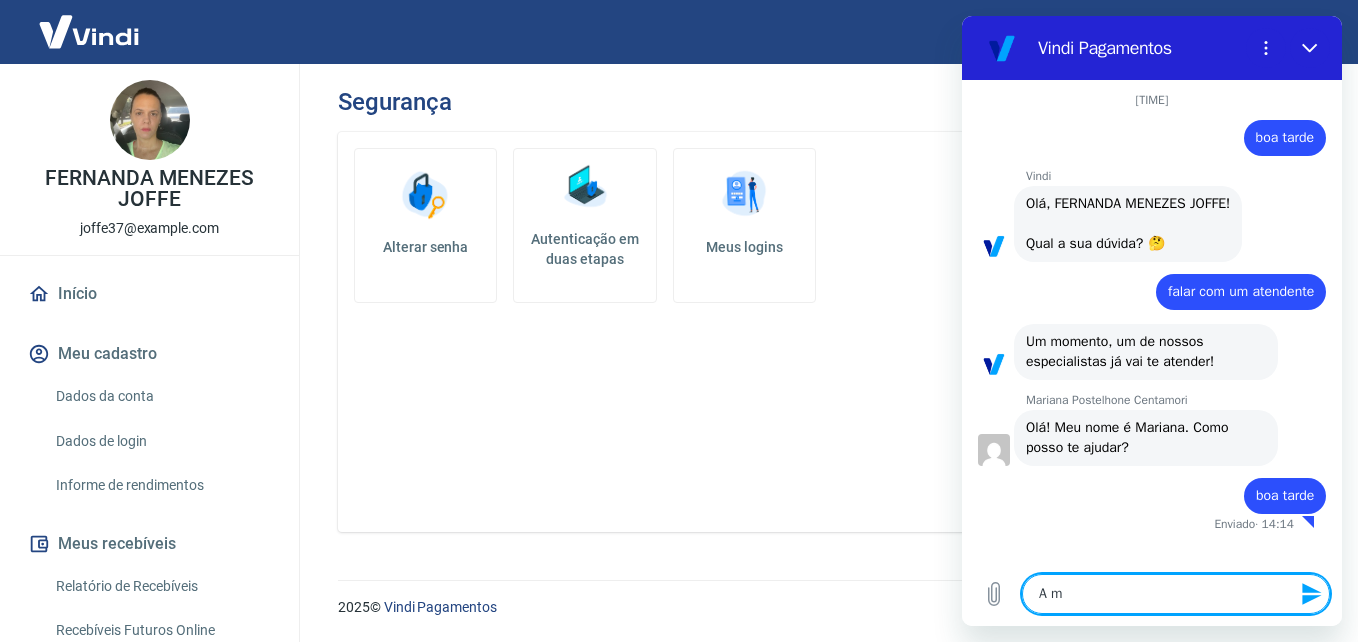 type on "A ma" 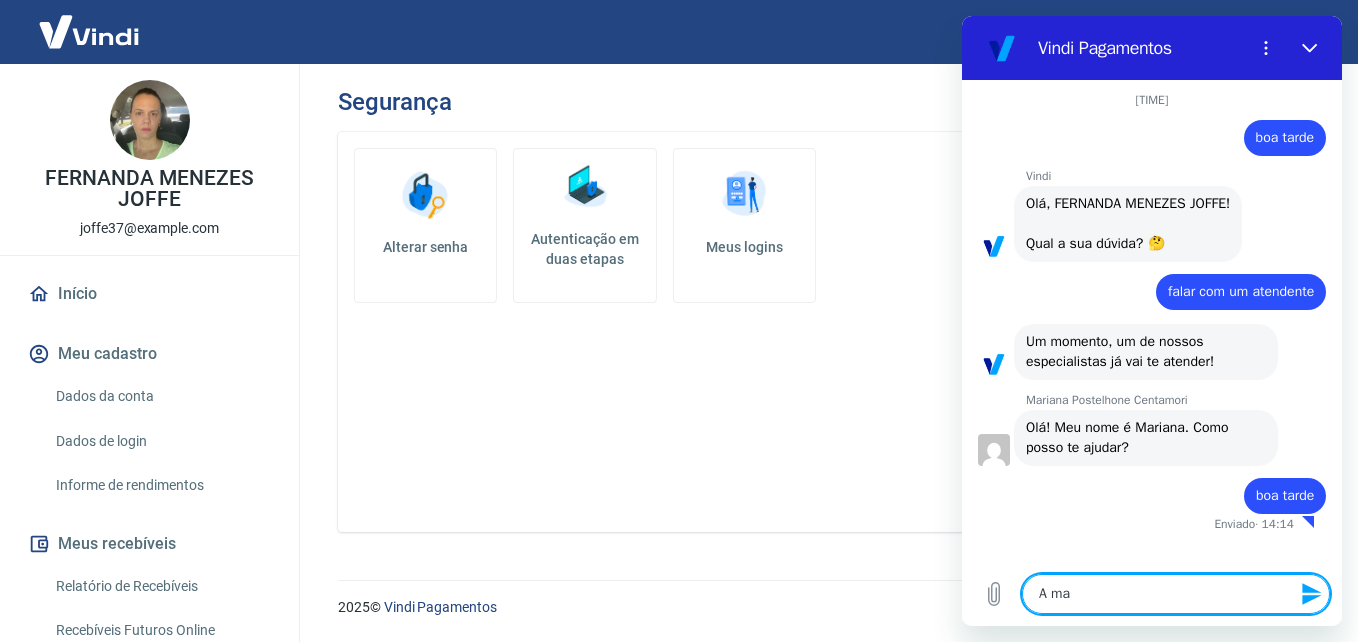 type on "A mai" 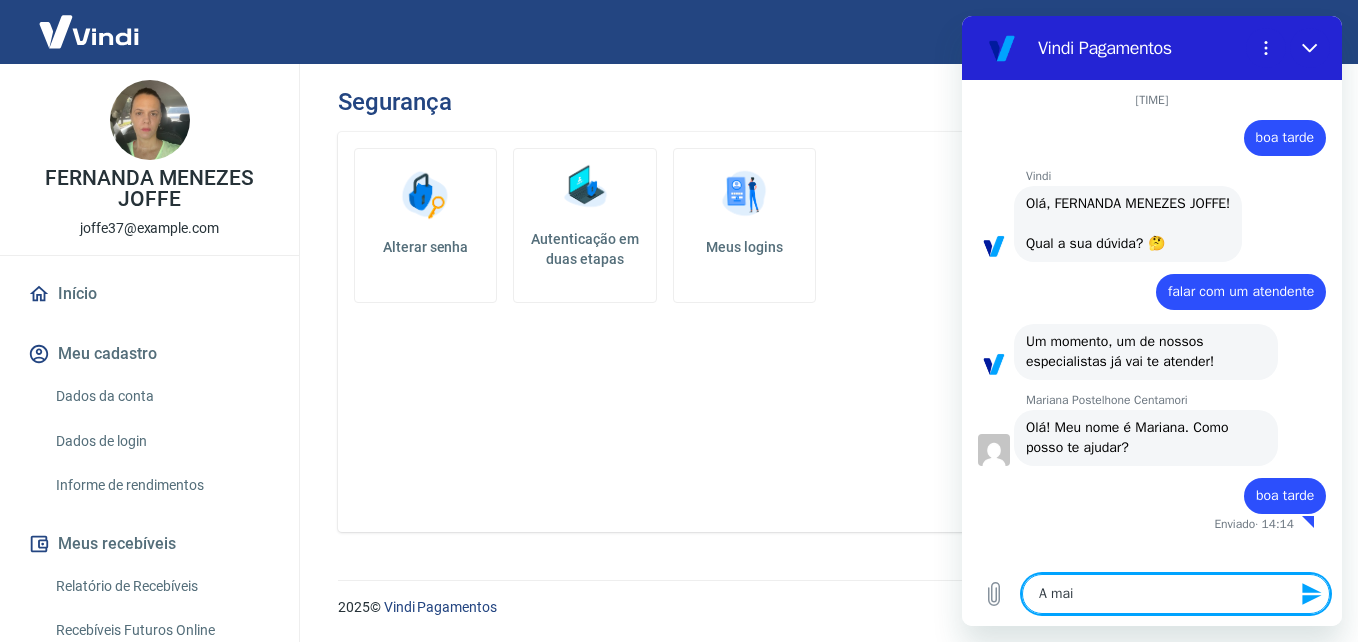type on "x" 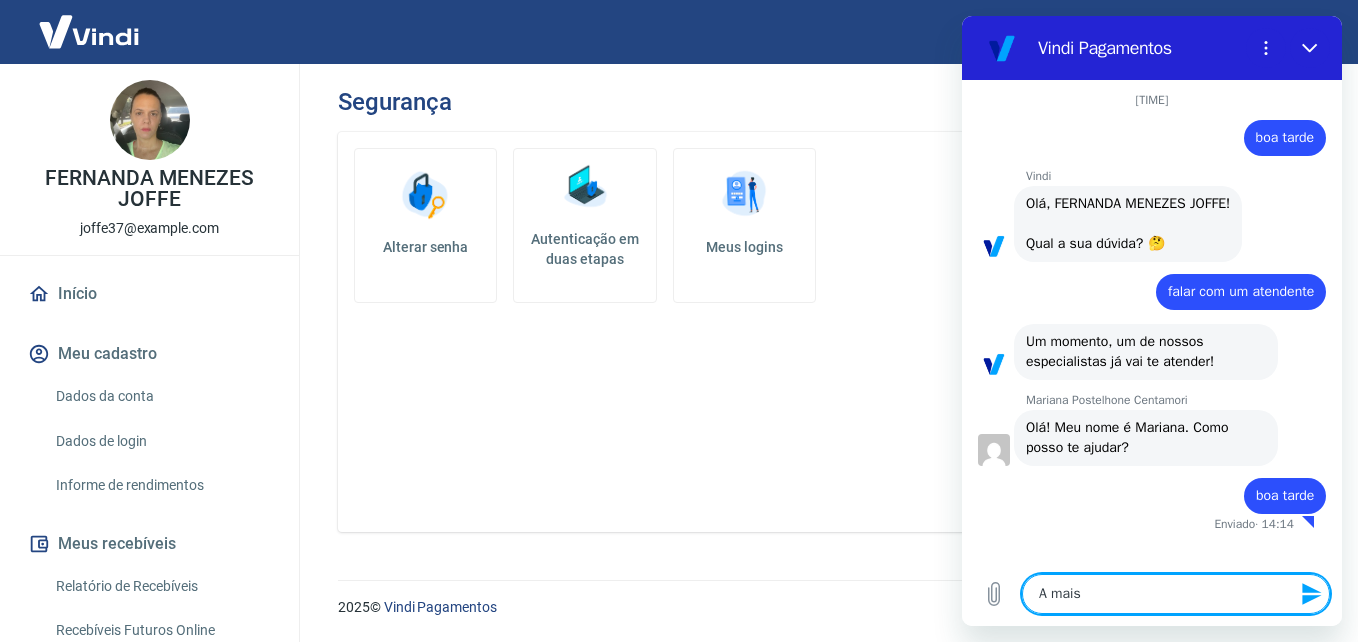 type on "A mais" 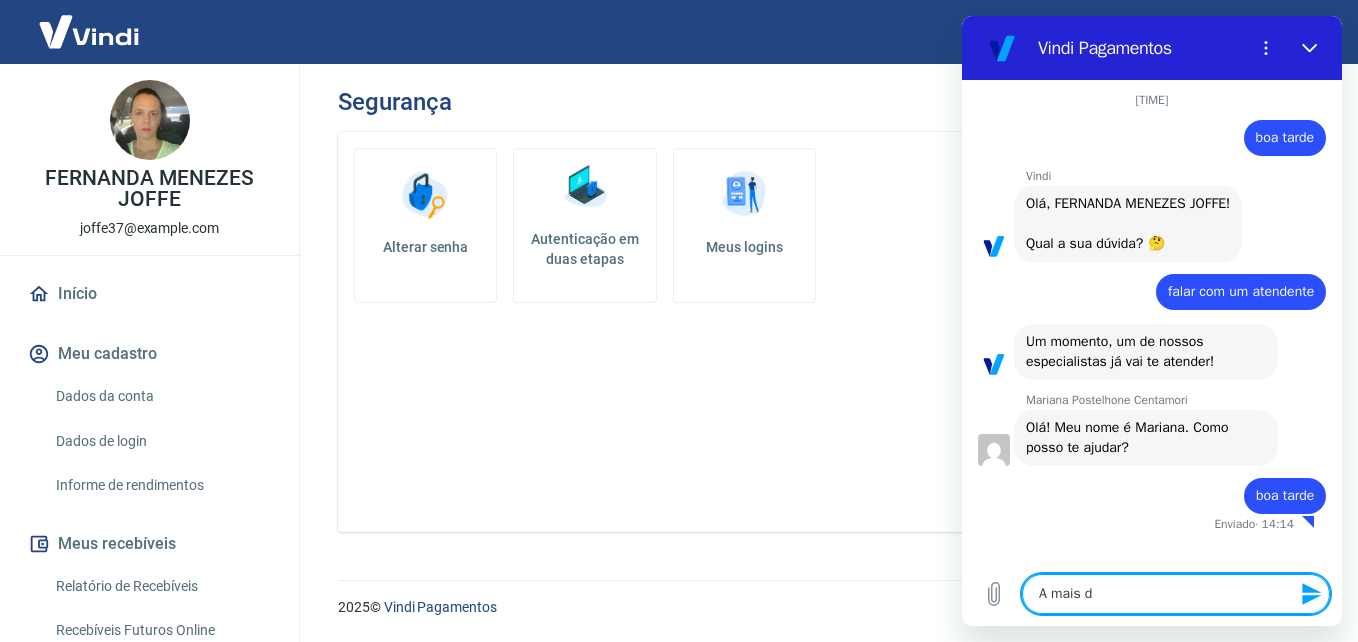 type on "A mais de" 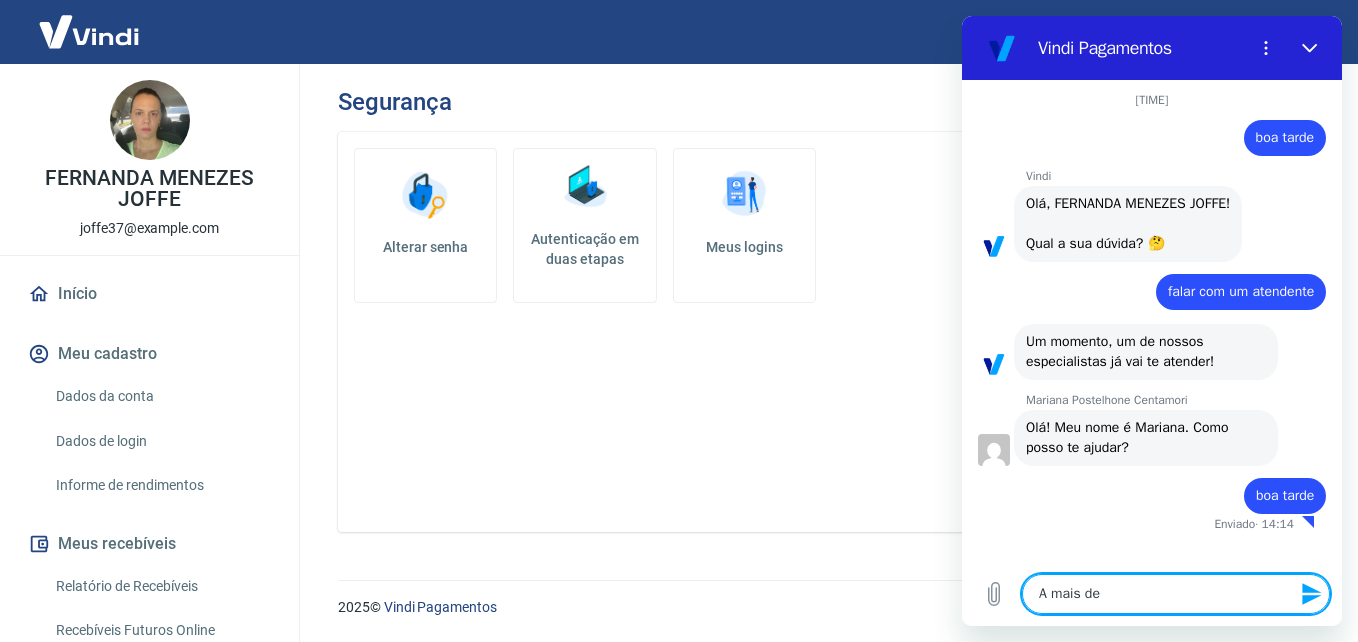 type on "A mais de" 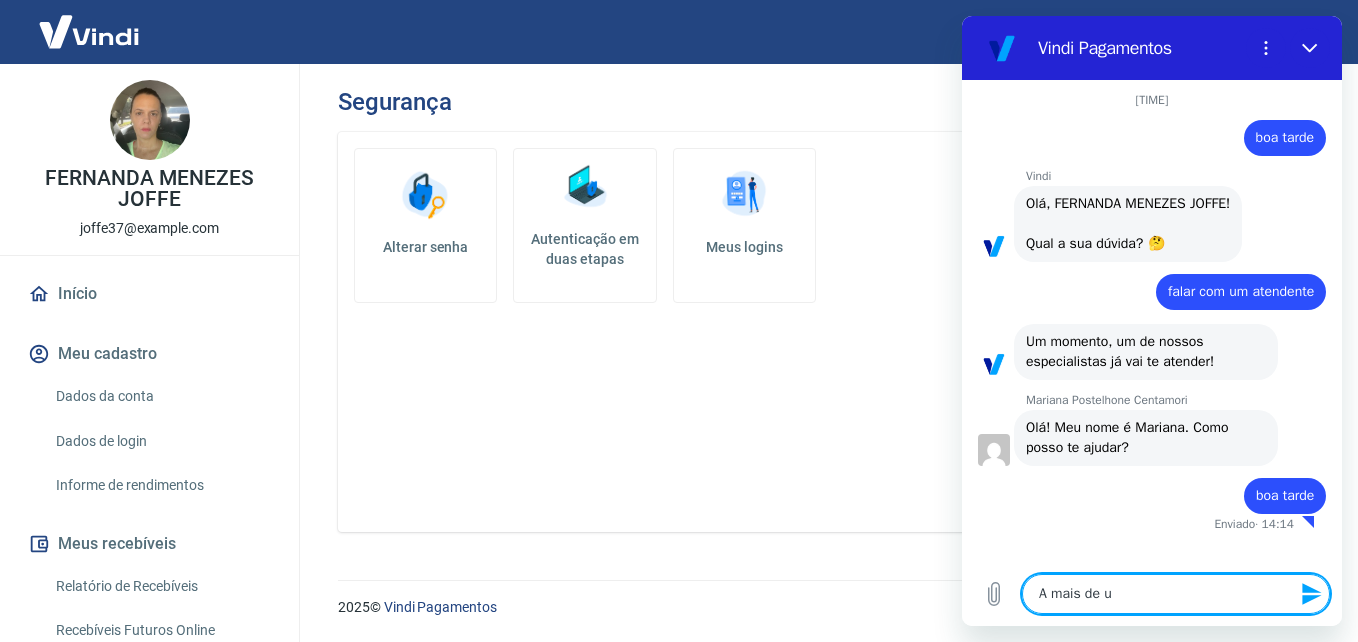 type on "A mais de um" 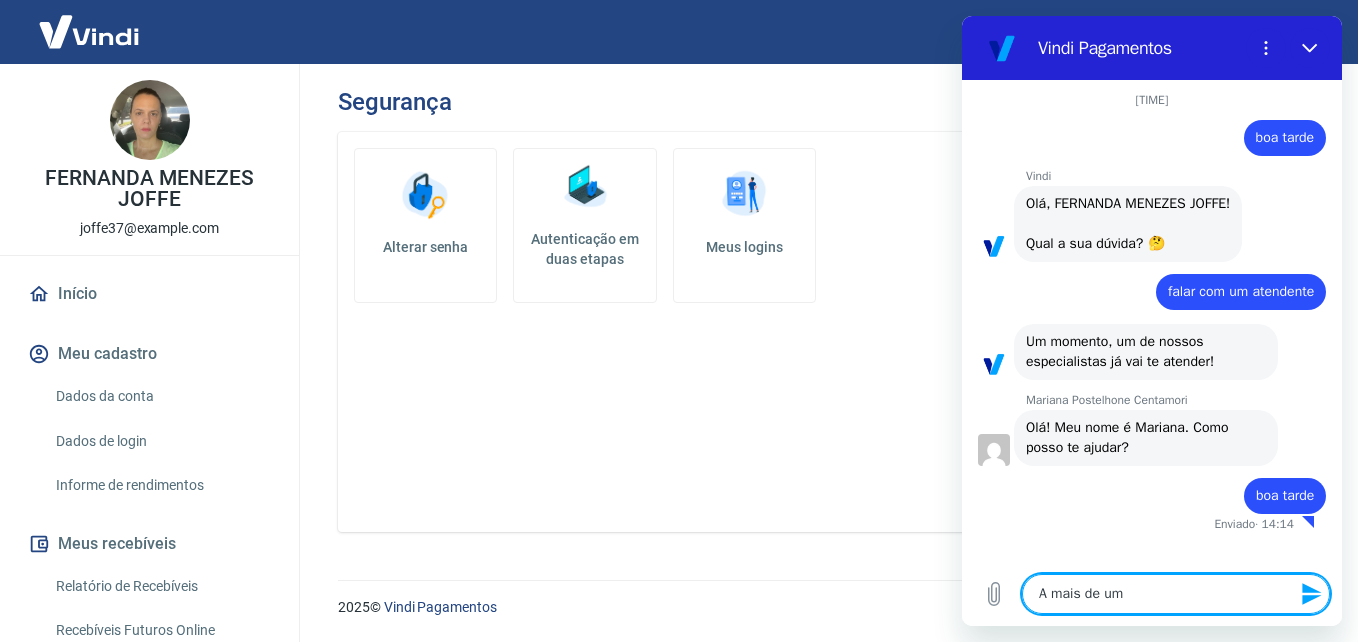 type on "A mais de uma" 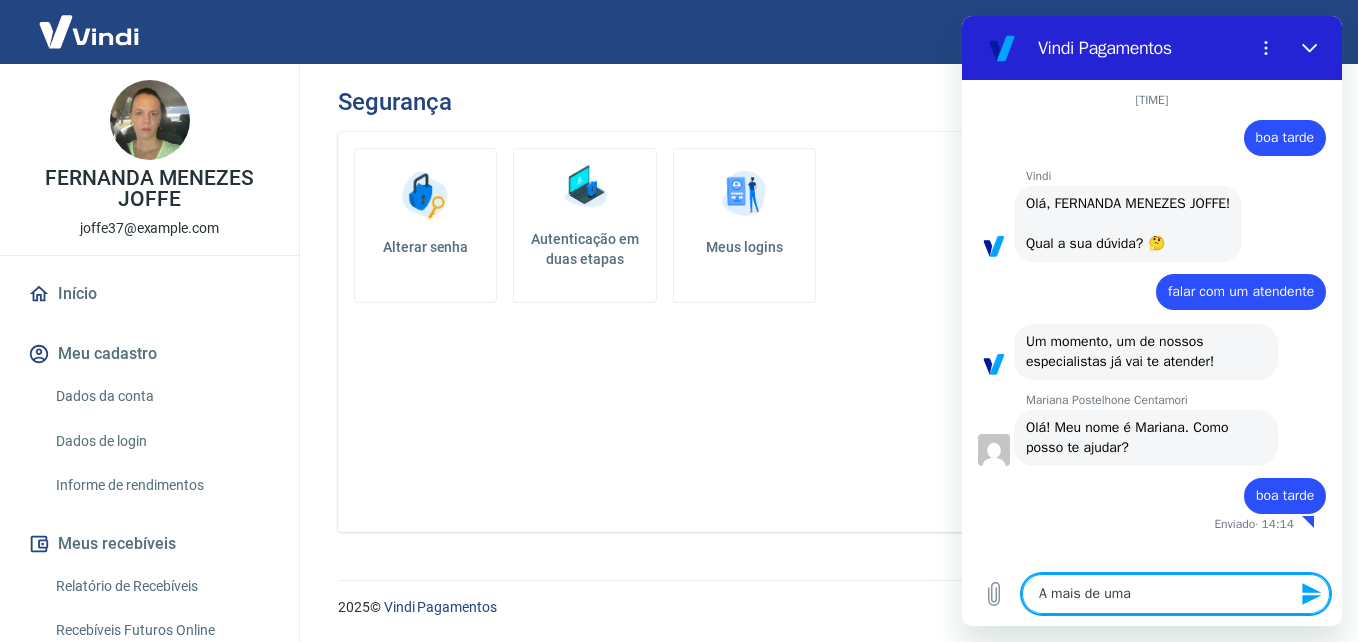 type on "A mais de uma" 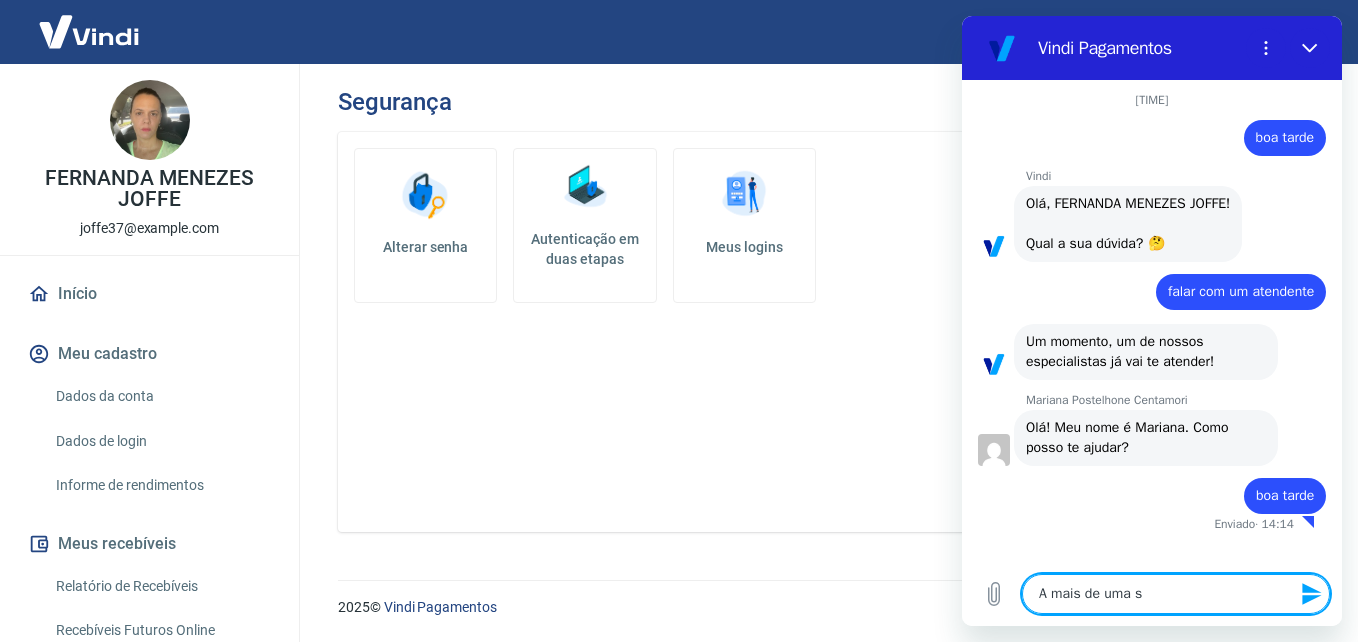 type on "x" 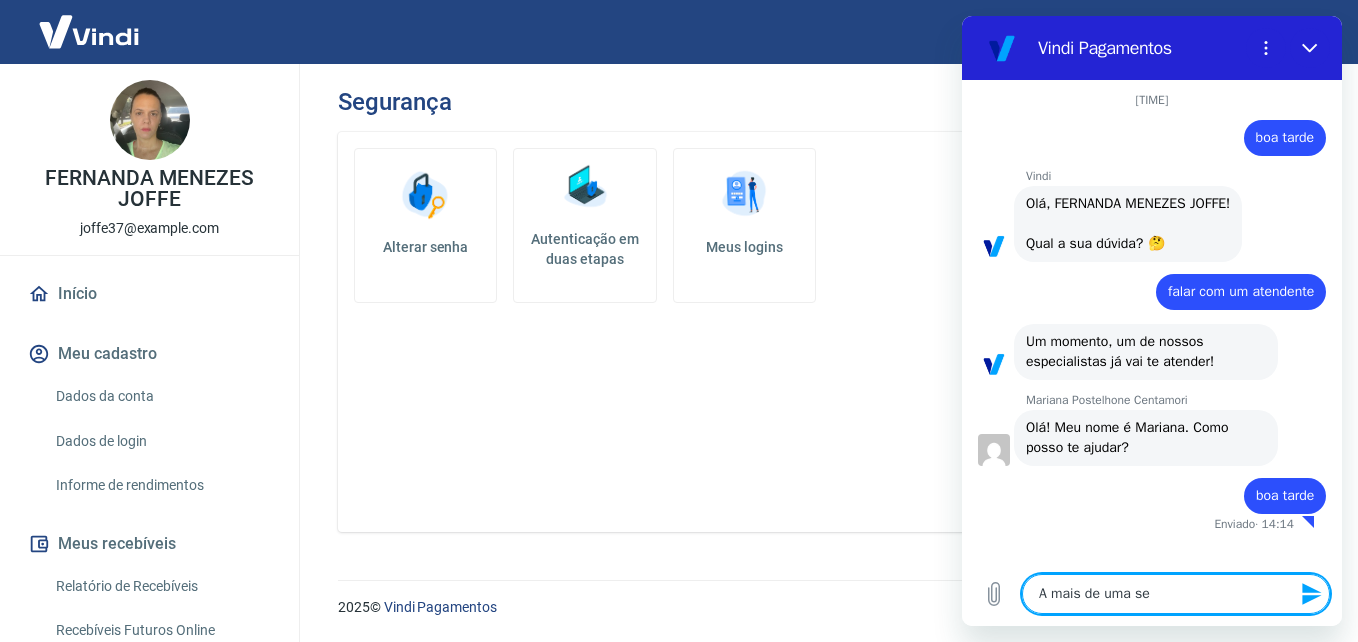type on "A mais de uma sem" 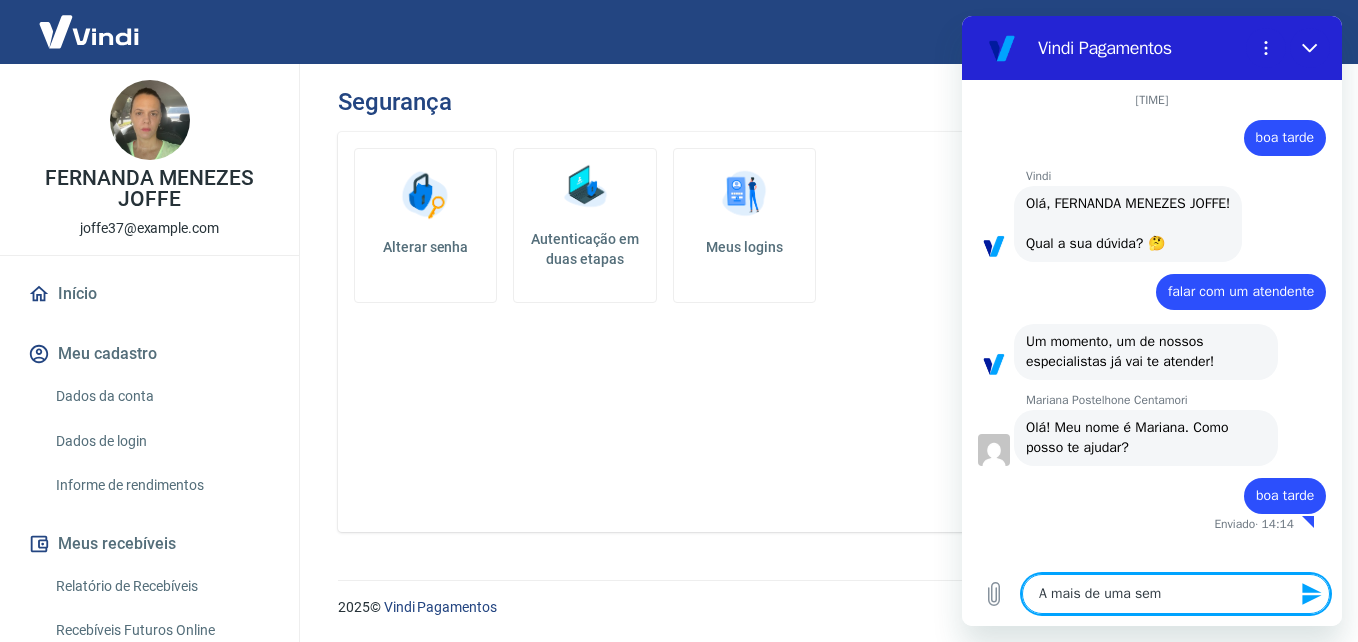 type on "A mais de uma sema" 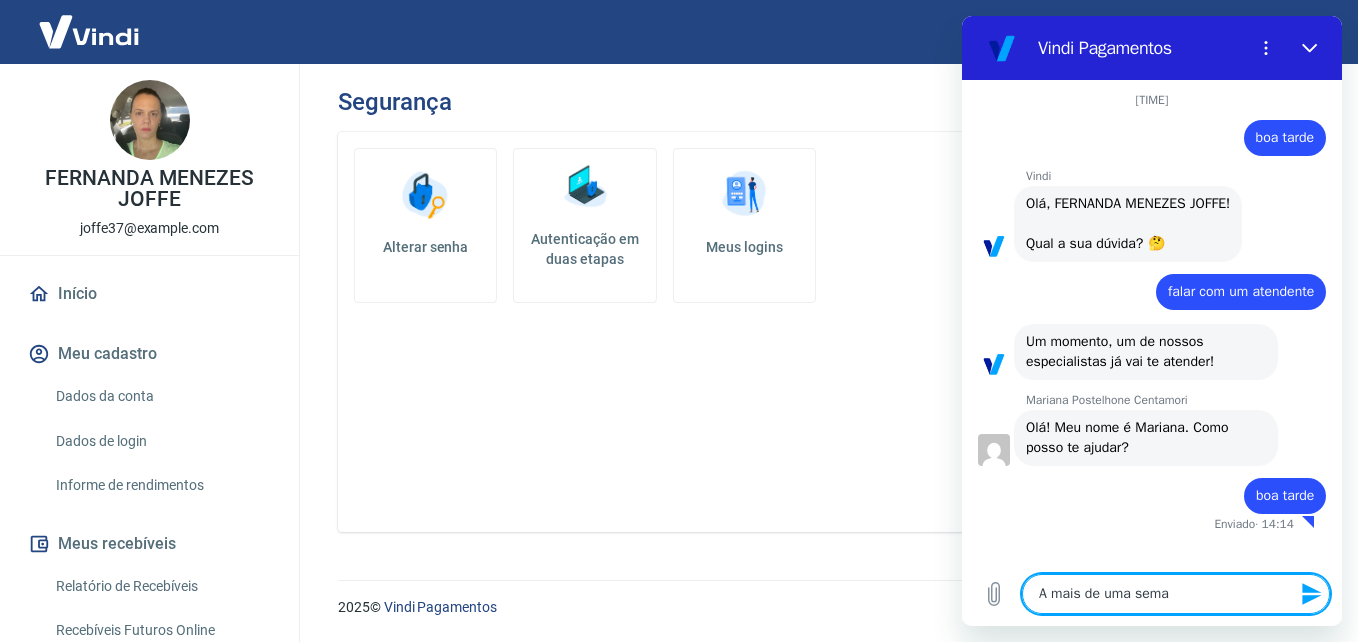 type on "A mais de uma seman" 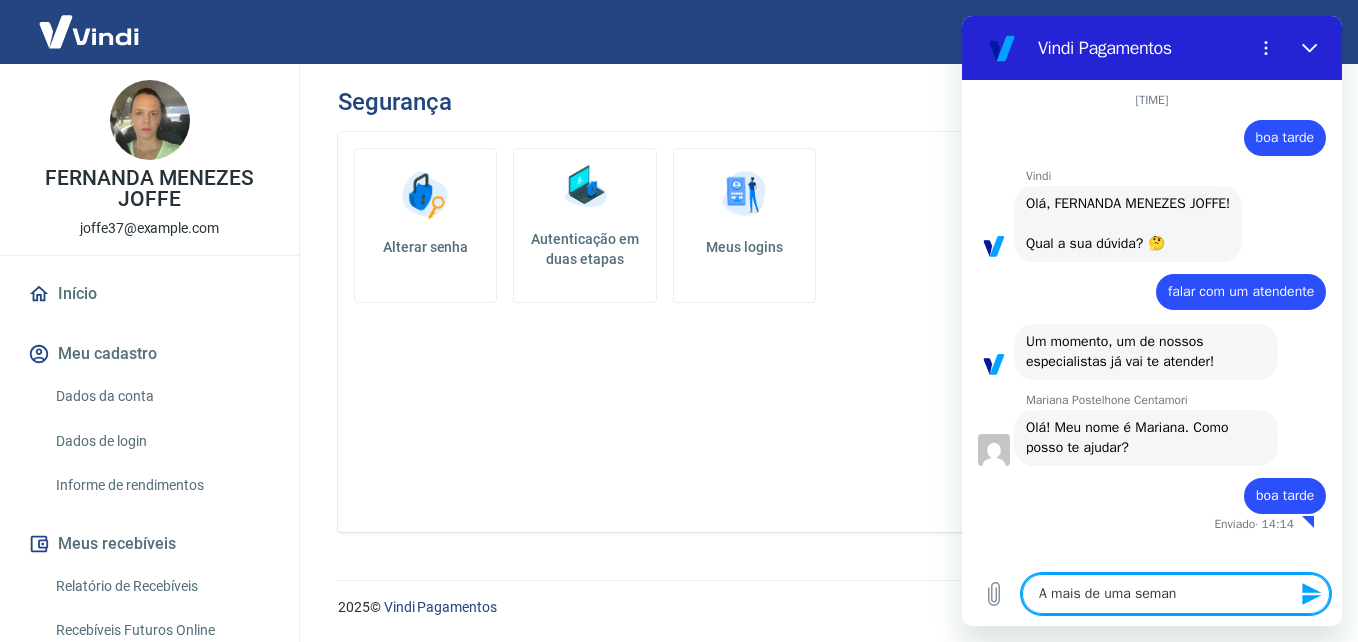 type on "x" 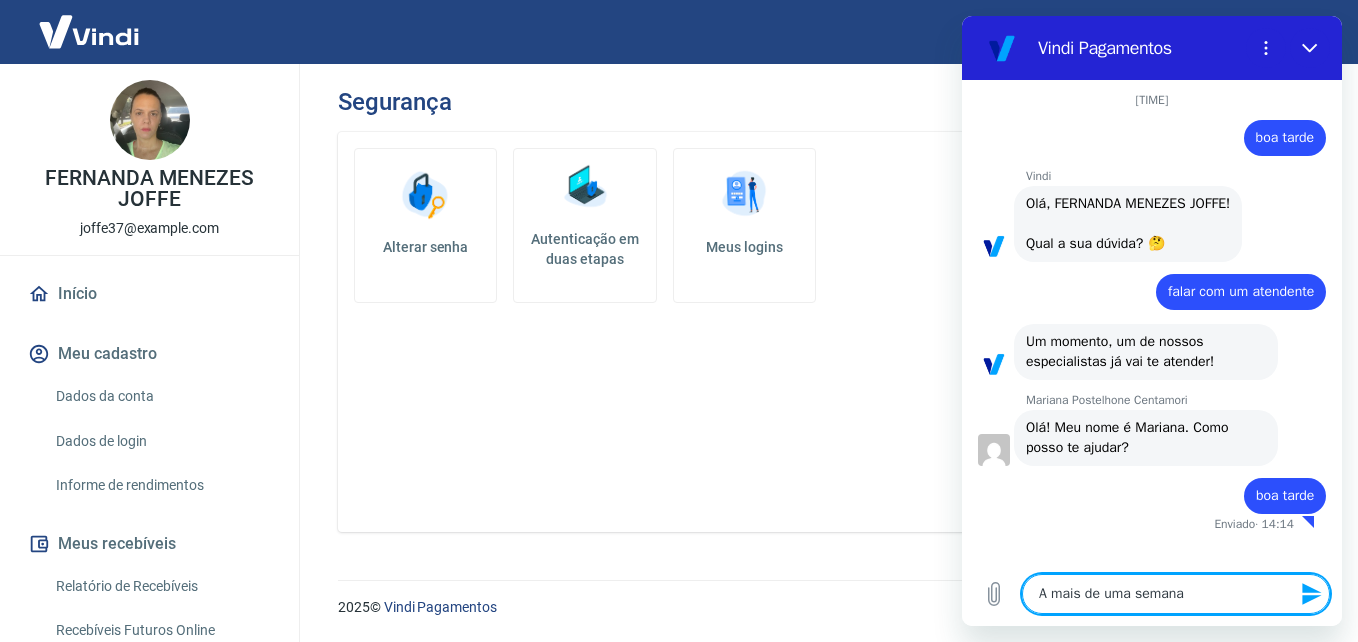 type on "A mais de uma semana" 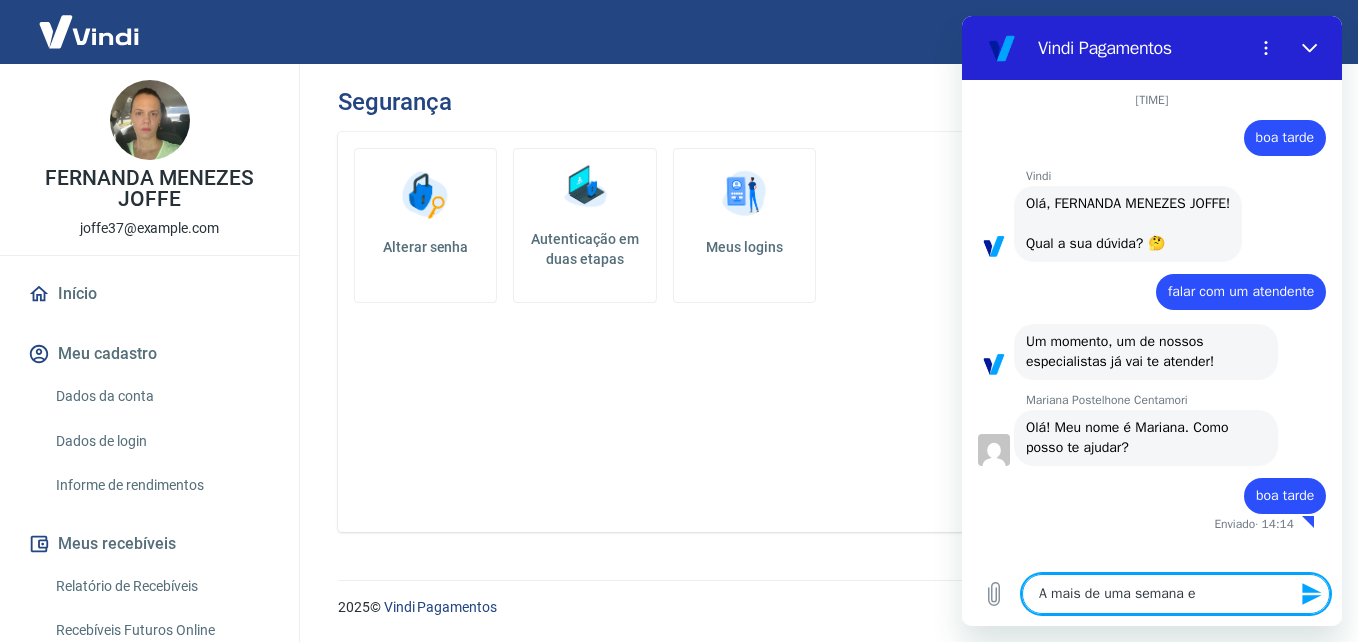 type on "A mais de uma semana es" 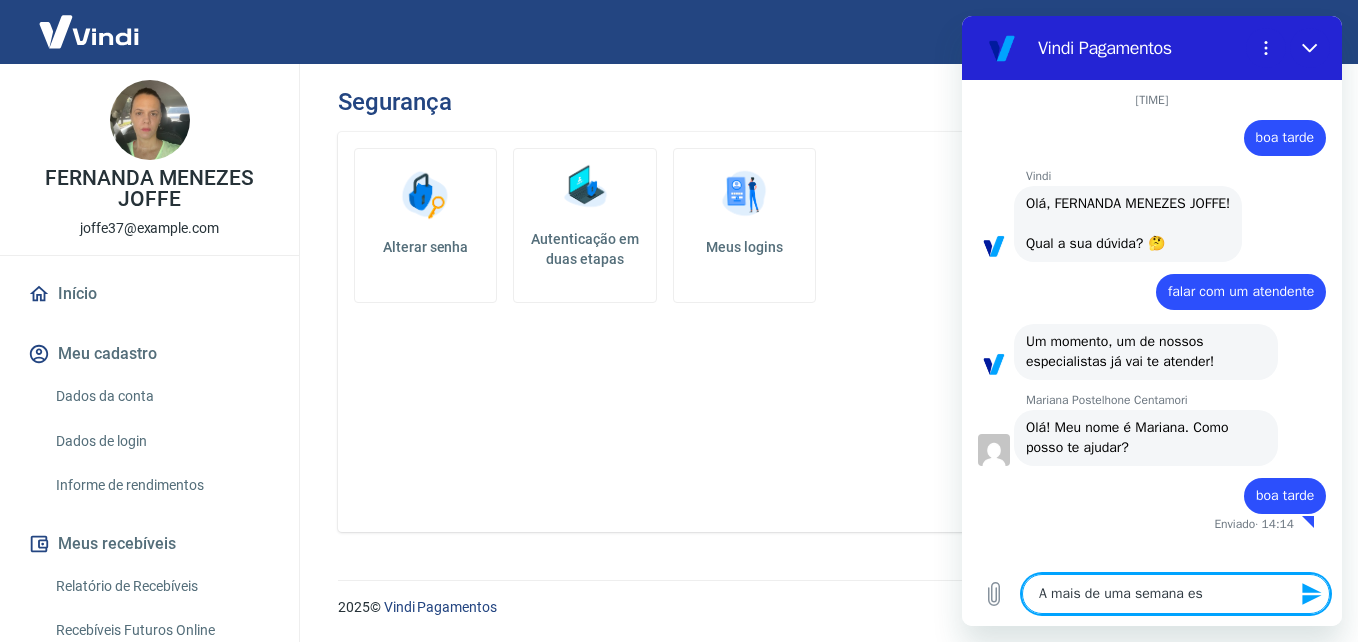 type on "A mais de uma semana est" 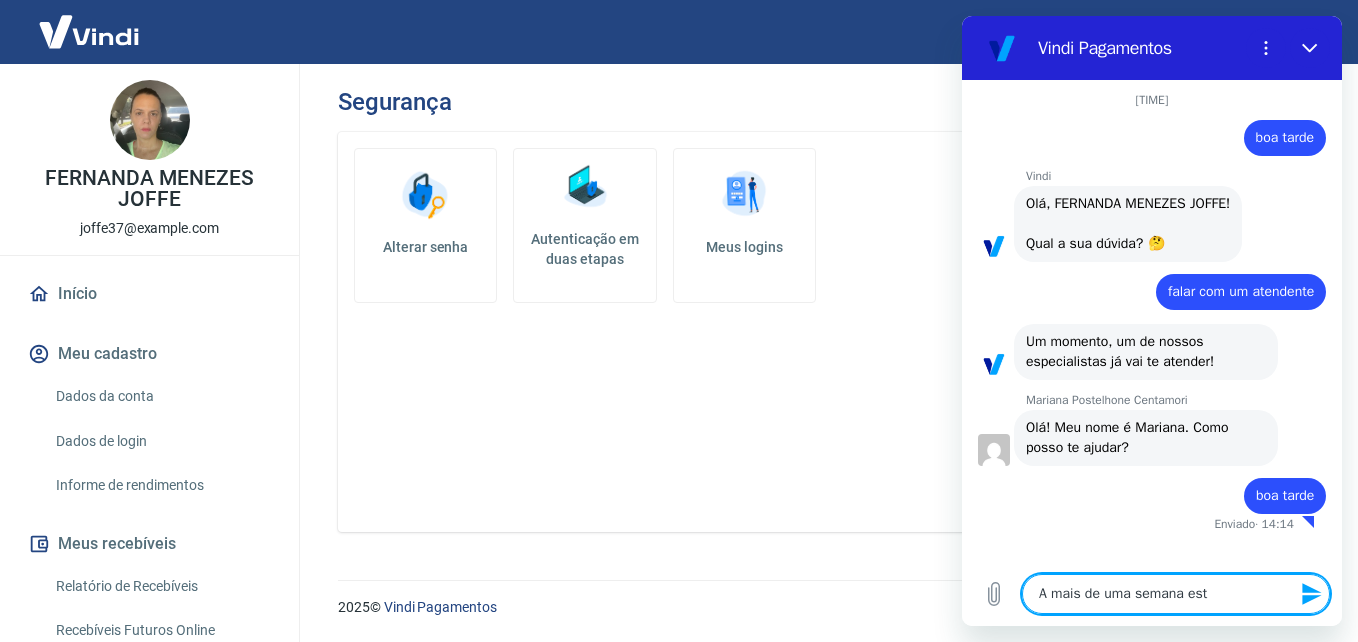 type on "A mais de uma semana esta" 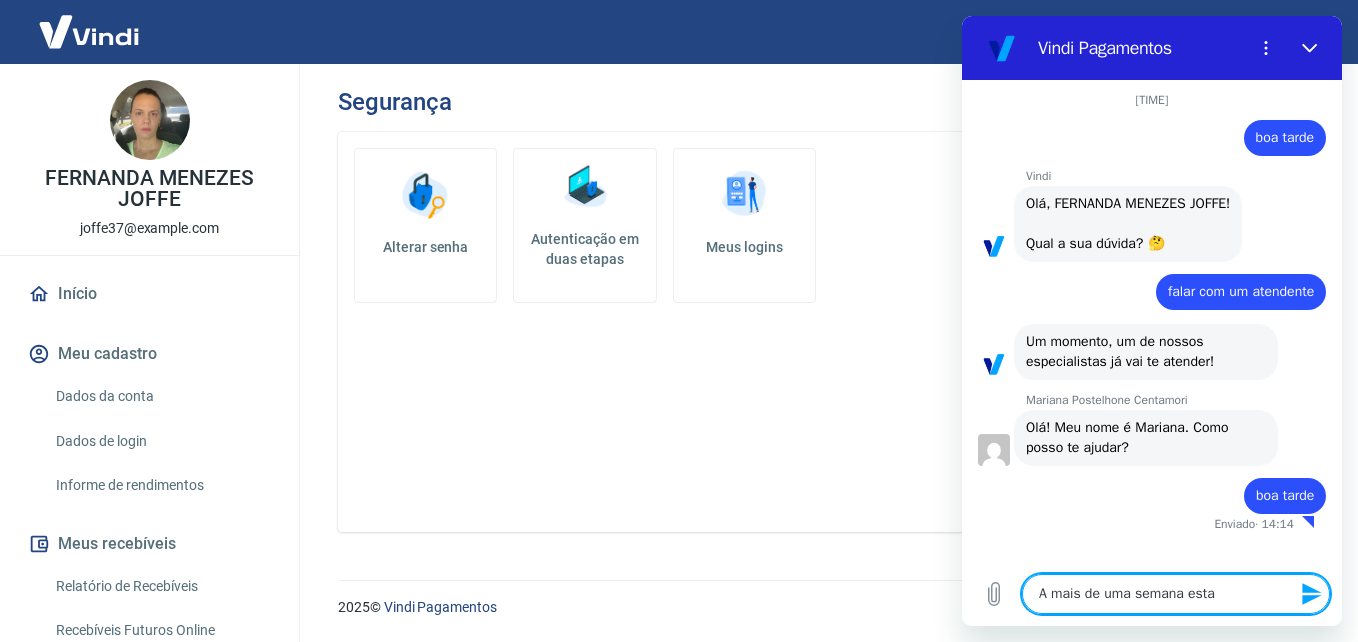 type on "A mais de uma semana estam" 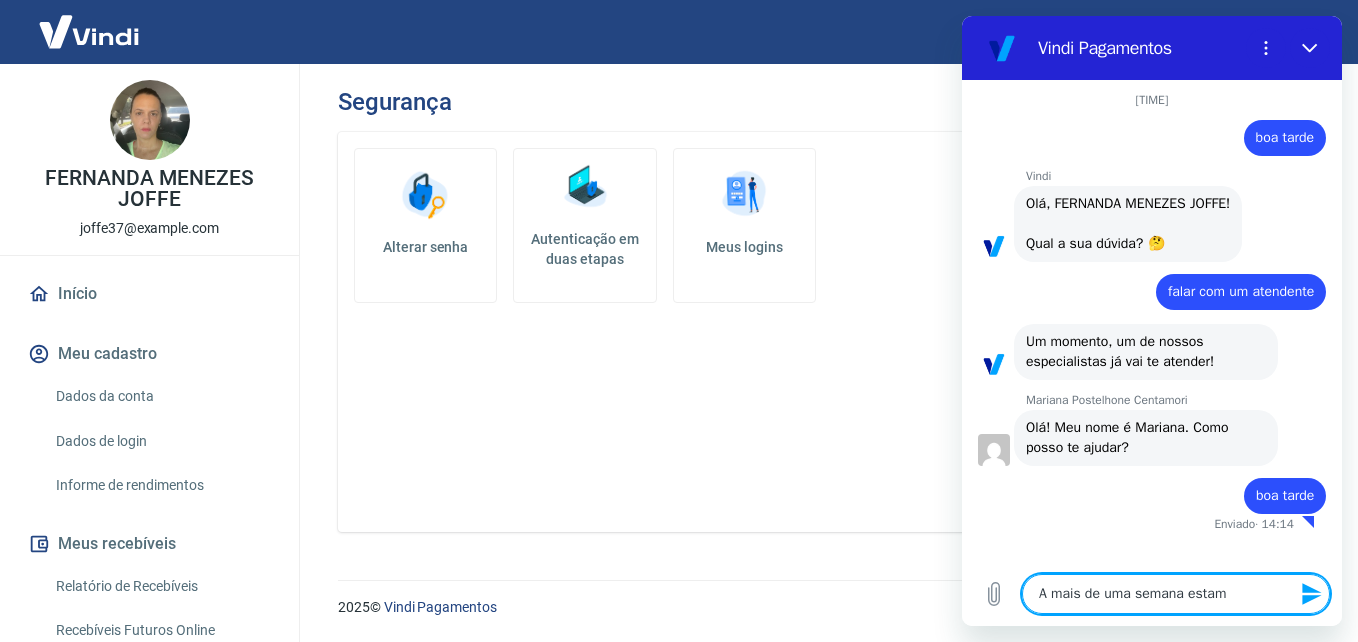type on "A mais de uma semana estamo" 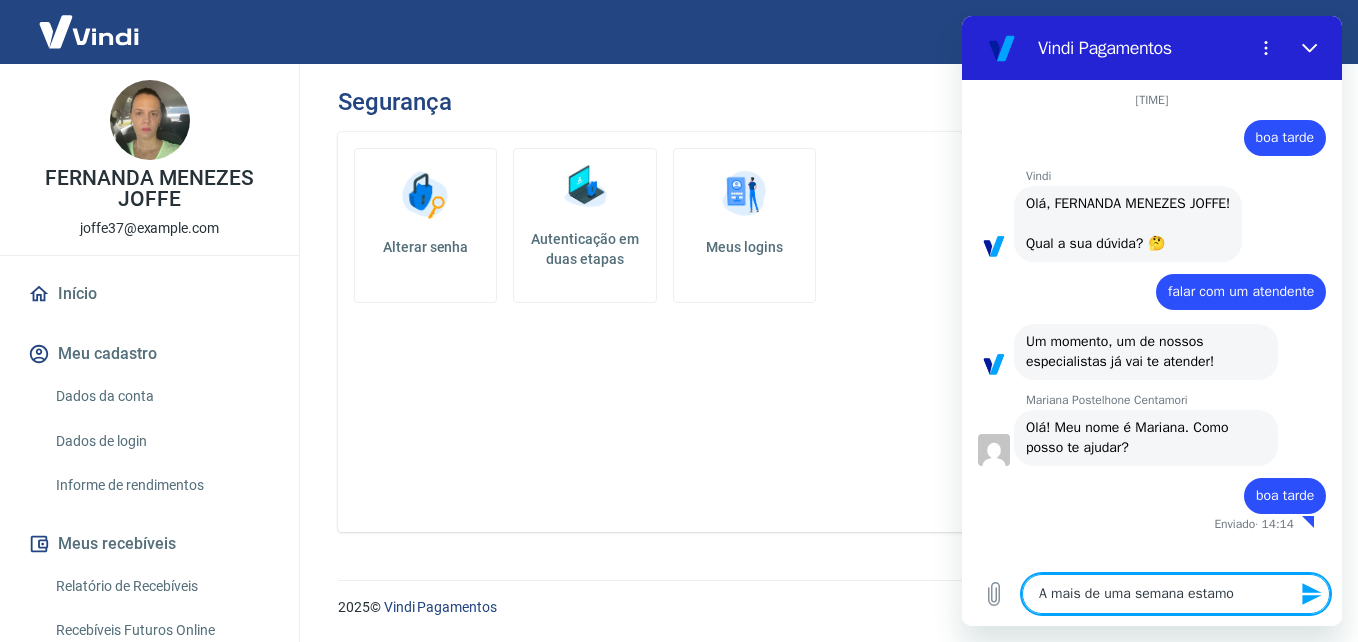 type on "A mais de uma semana estamos" 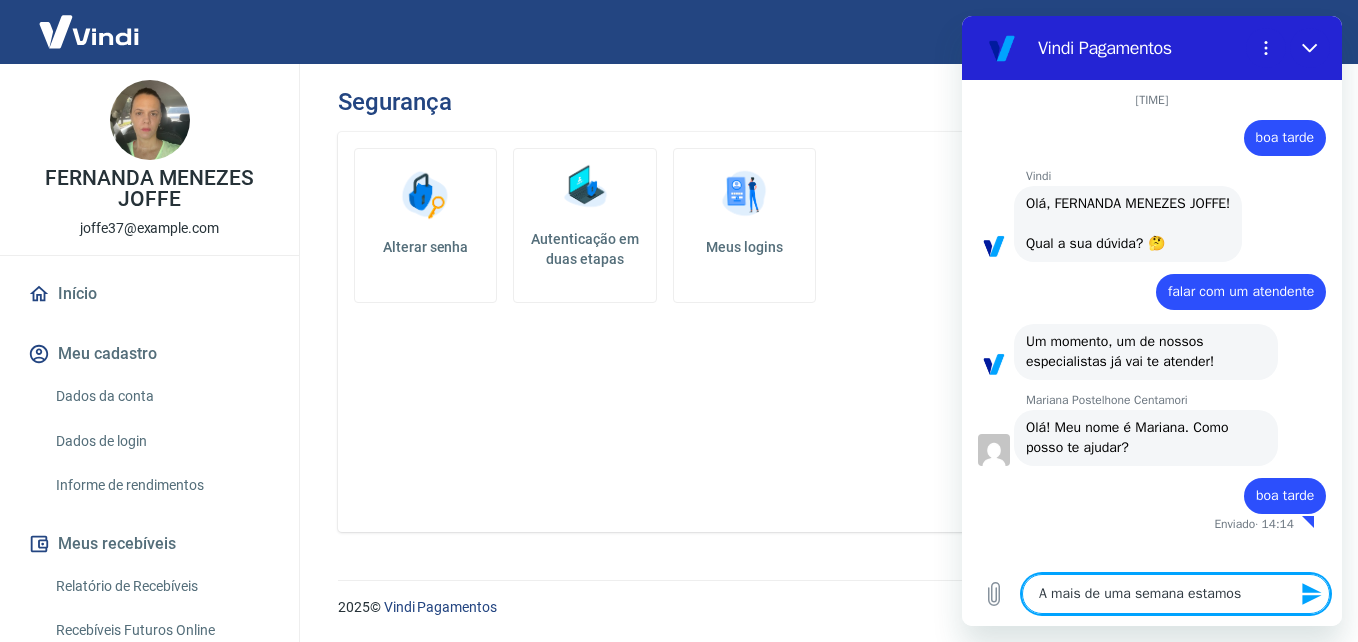 type on "A mais de uma semana estamos" 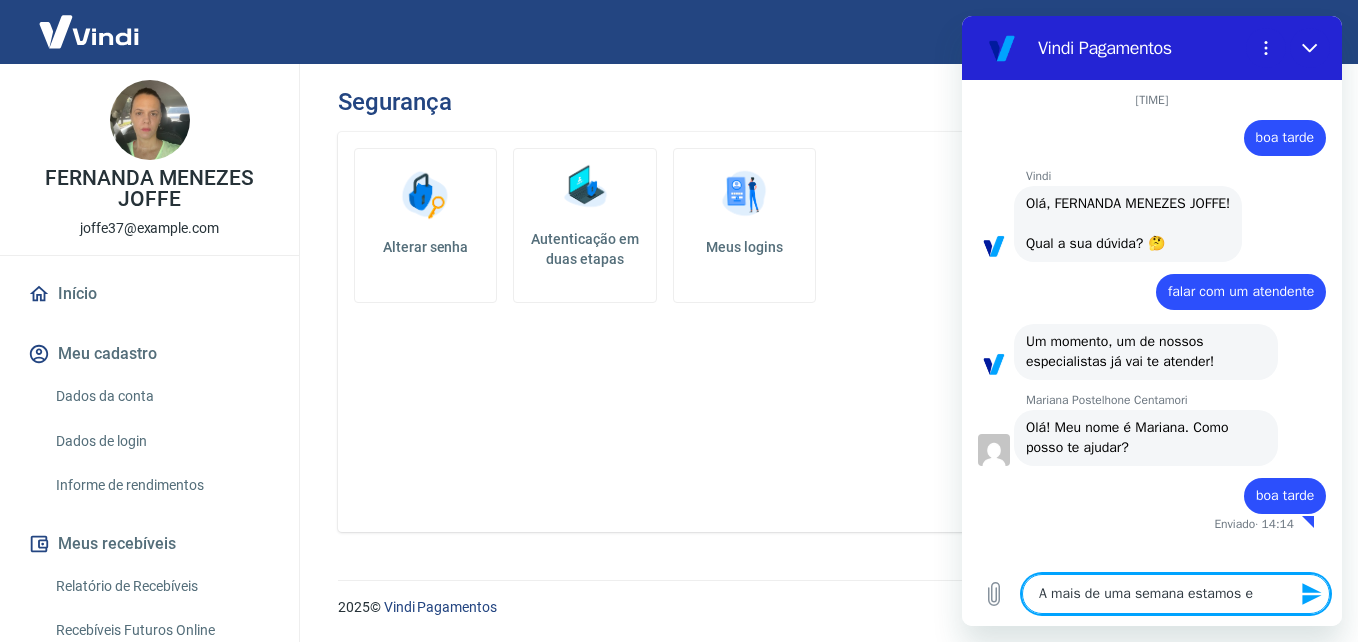 type on "A mais de uma semana estamos" 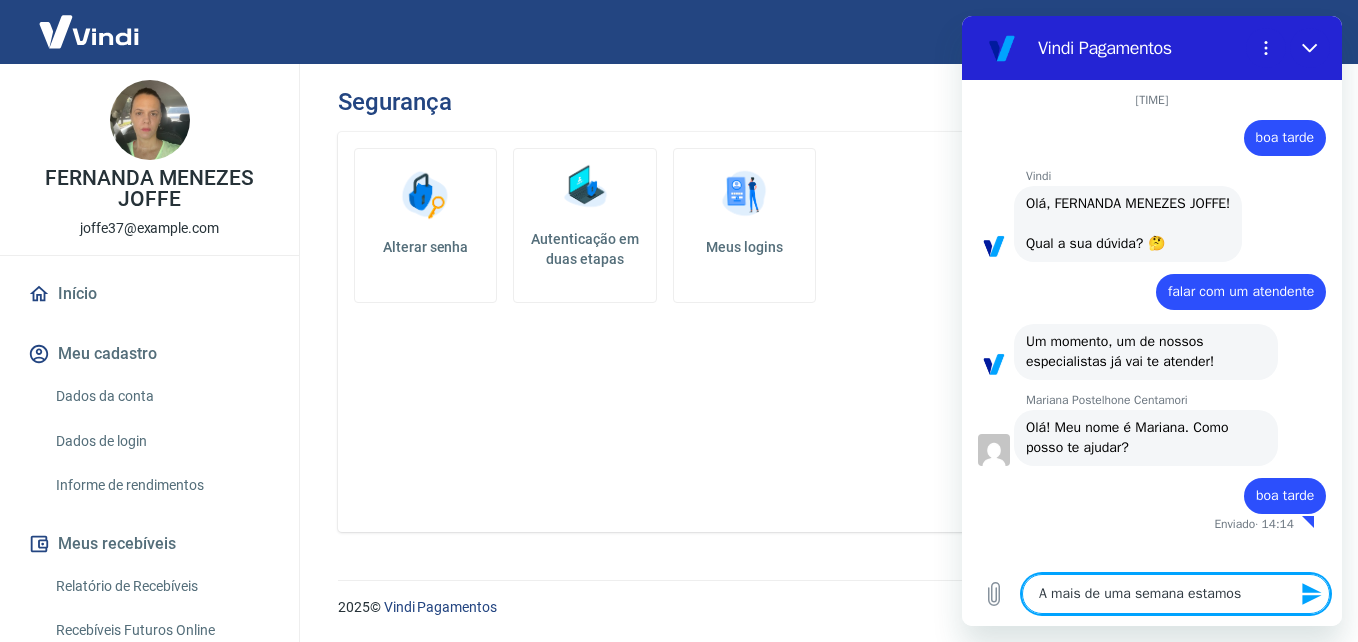 type on "A mais de uma semana estamos i" 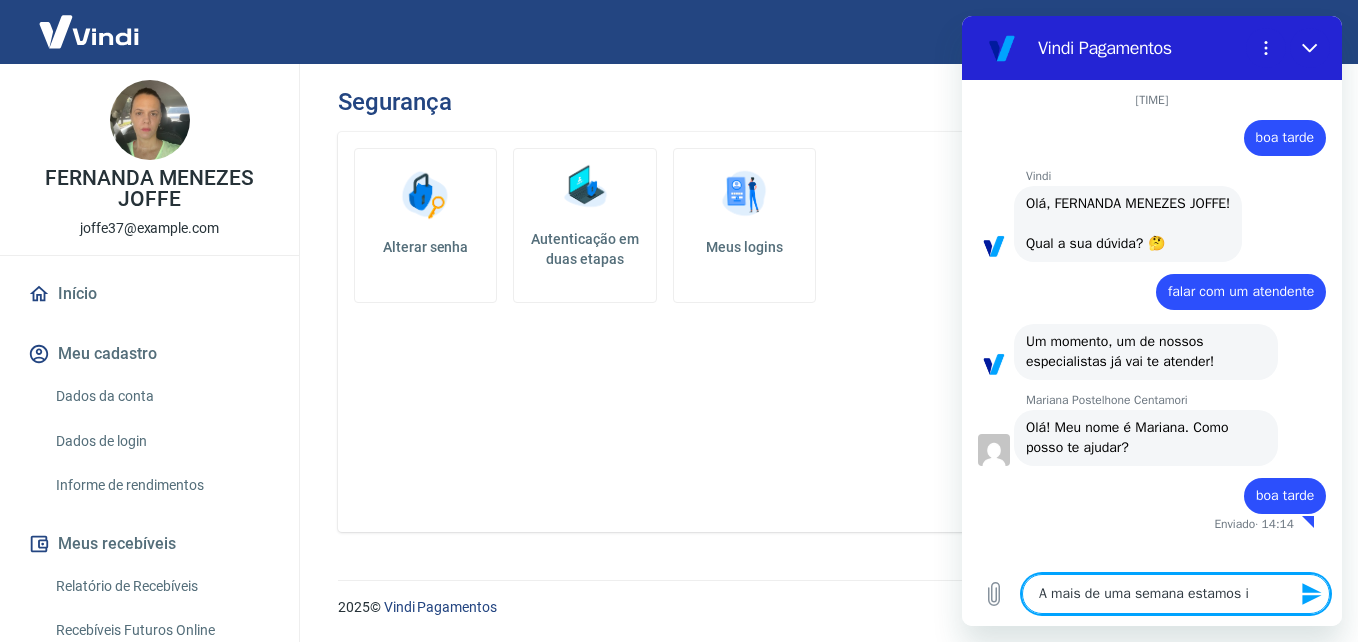 type on "A mais de uma semana estamos in" 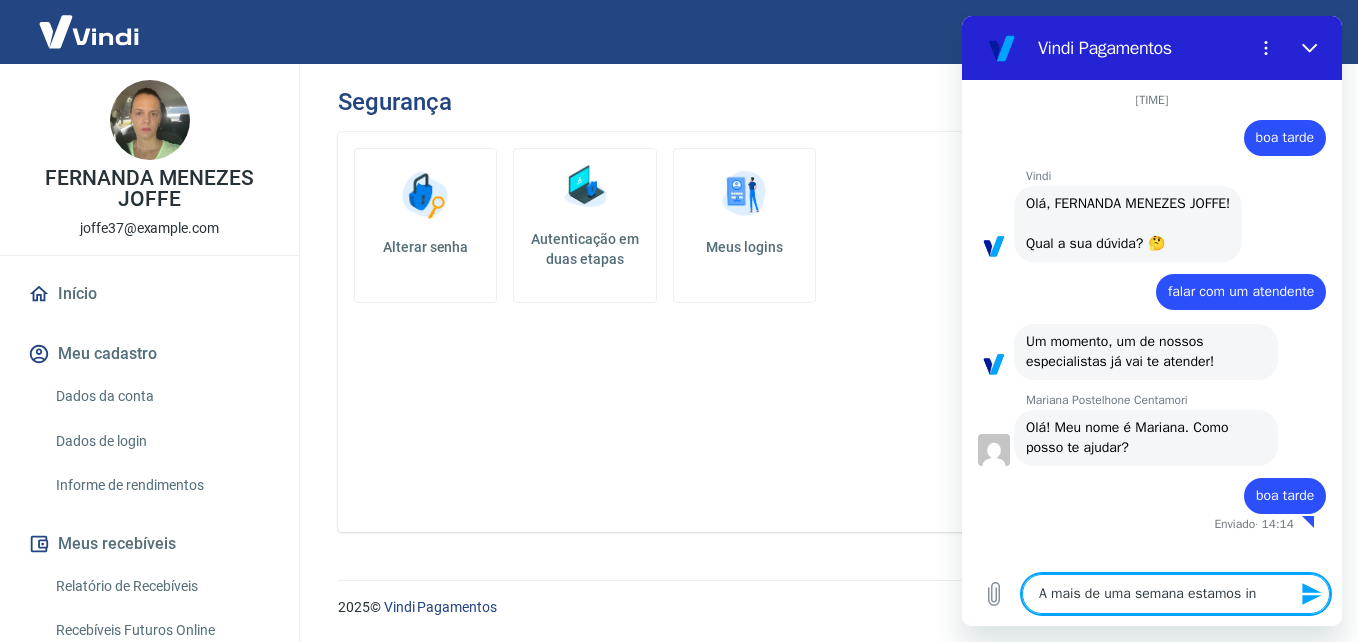 type on "A mais de uma semana estamos inf" 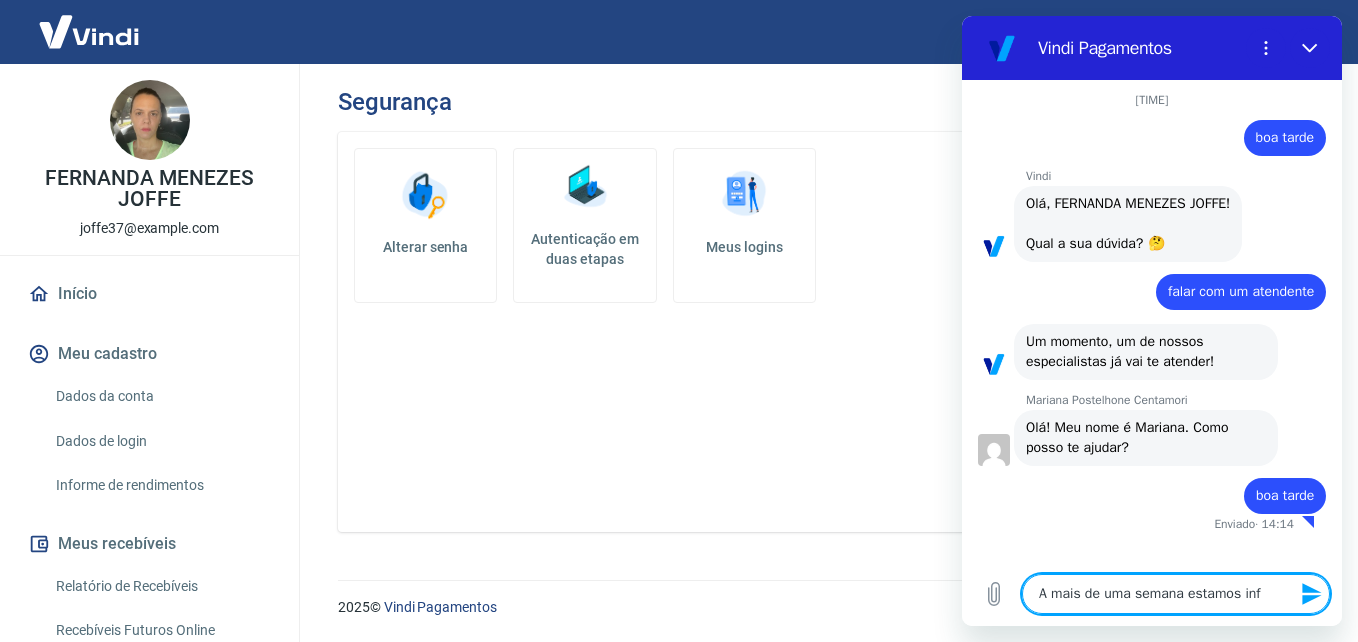 type on "A mais de uma semana estamos infr" 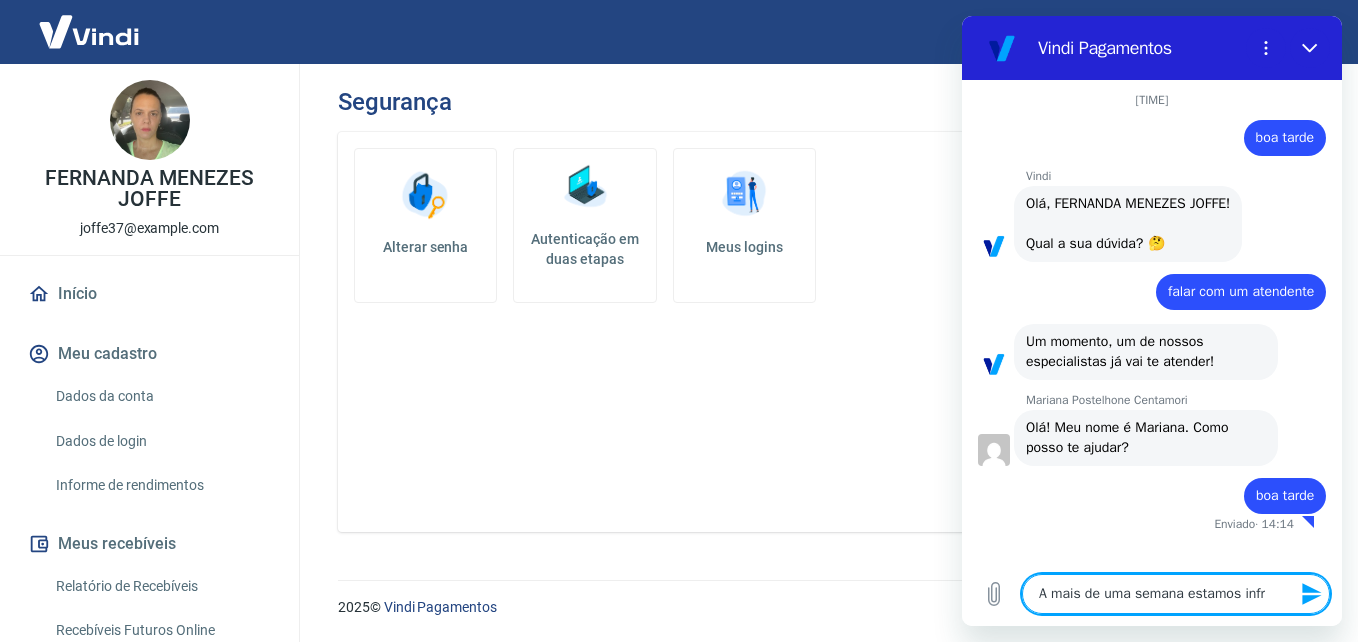 type on "A mais de uma semana estamos infre" 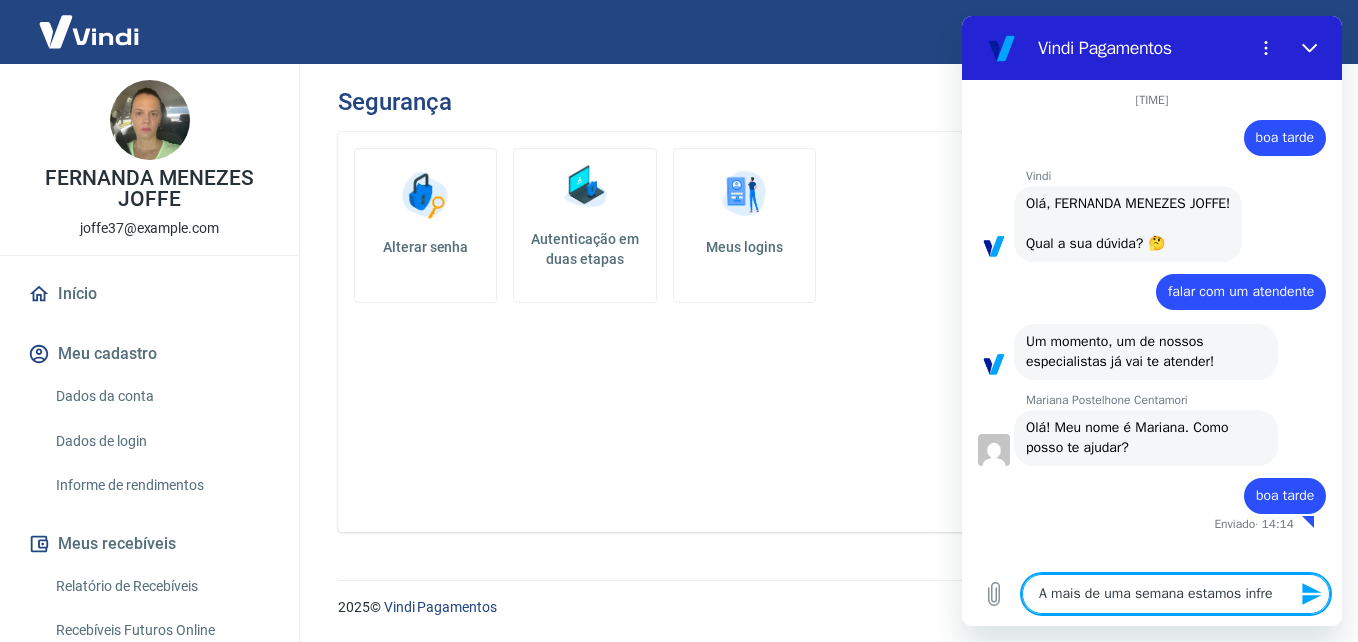 type on "A mais de uma semana estamos infren" 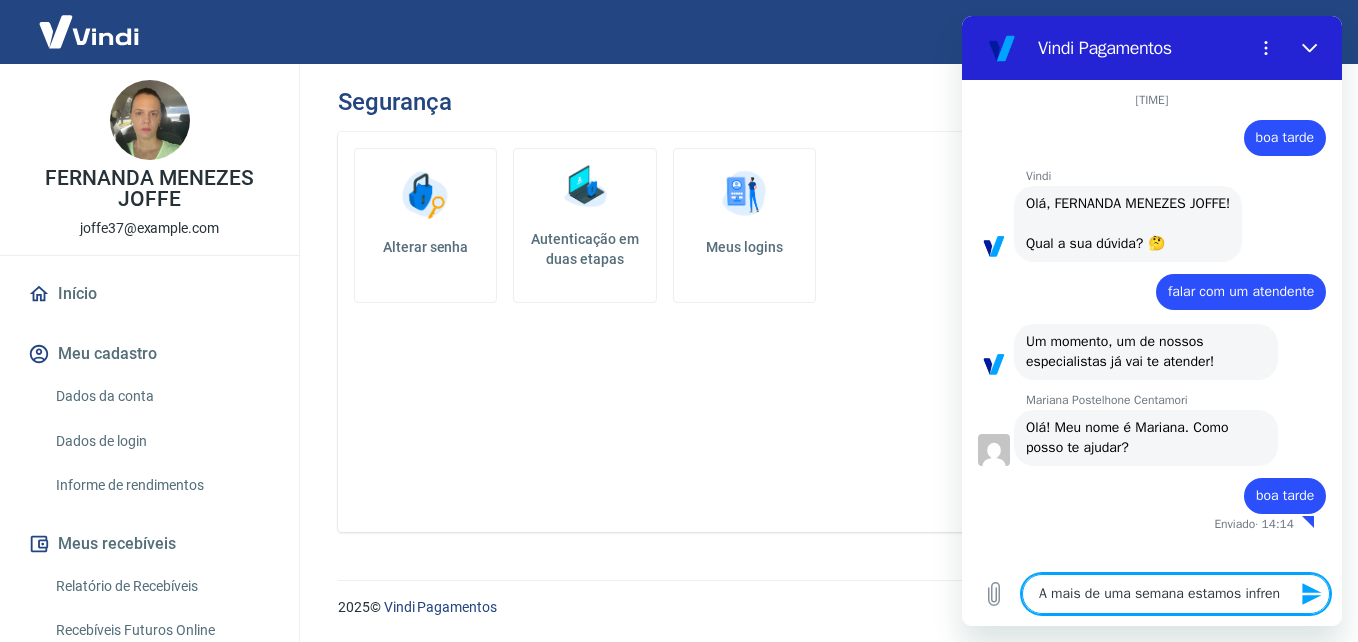 type on "A mais de uma semana estamos infrent" 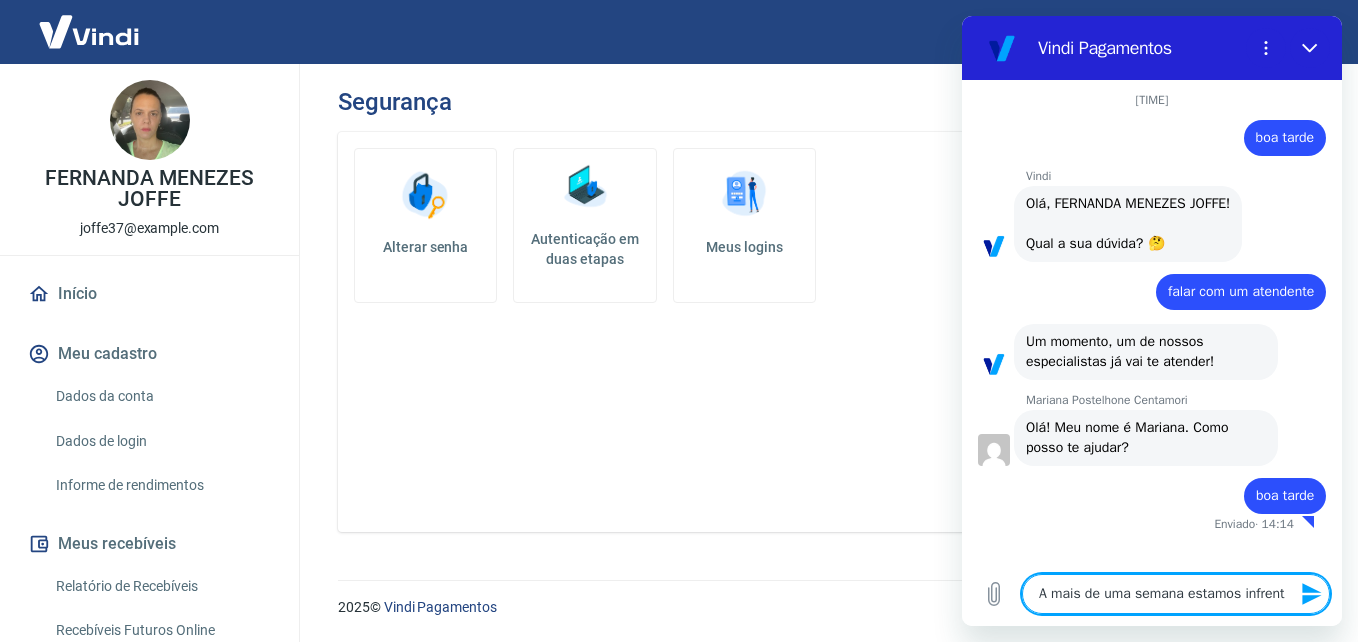 type on "A mais de uma semana estamos infrenta" 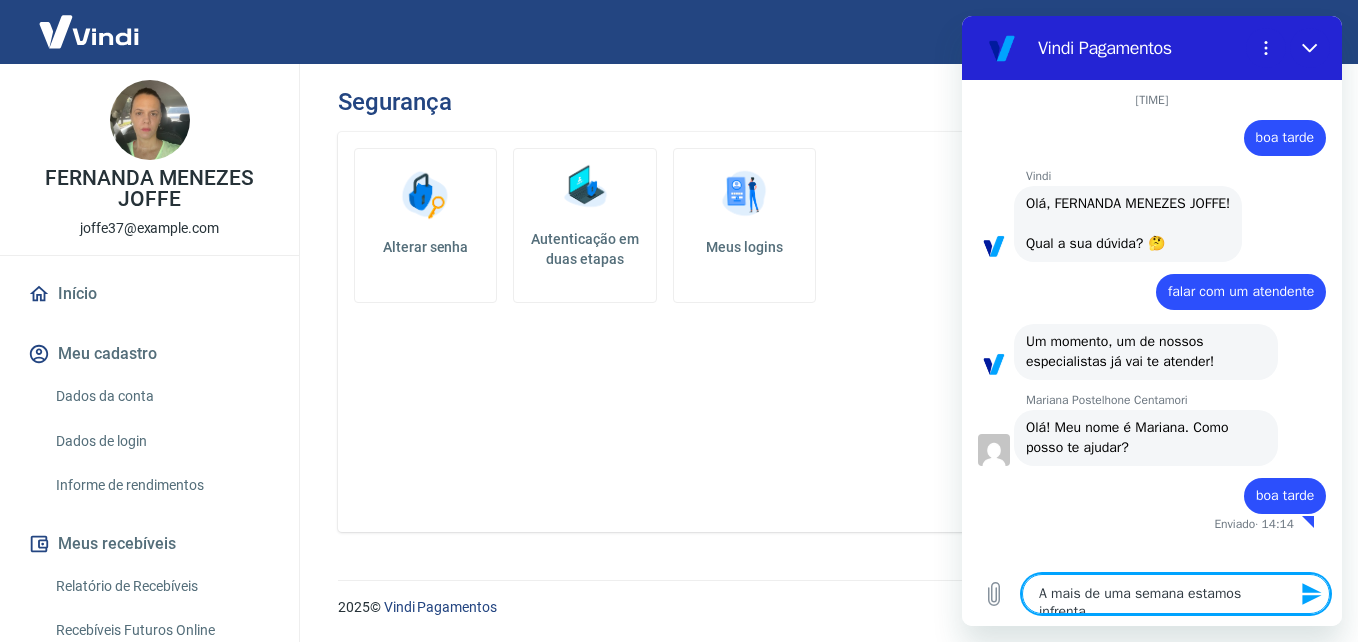 type on "A mais de uma semana estamos infrentan" 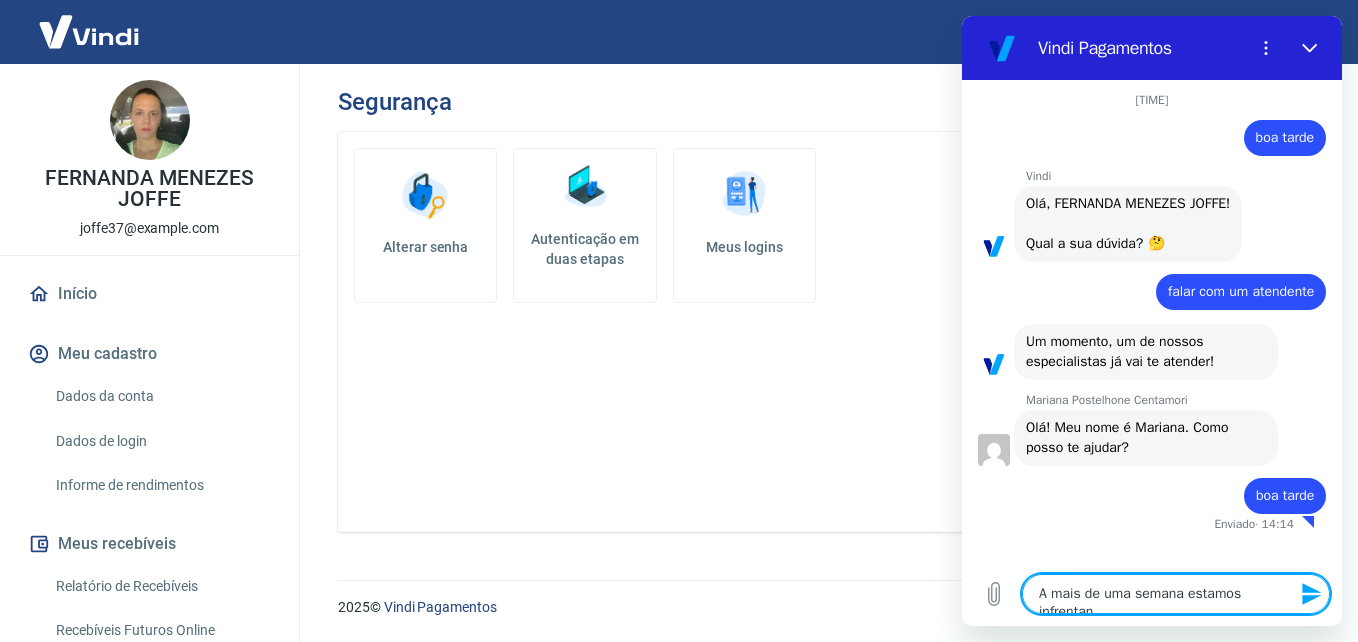 type on "A mais de uma semana estamos infrentand" 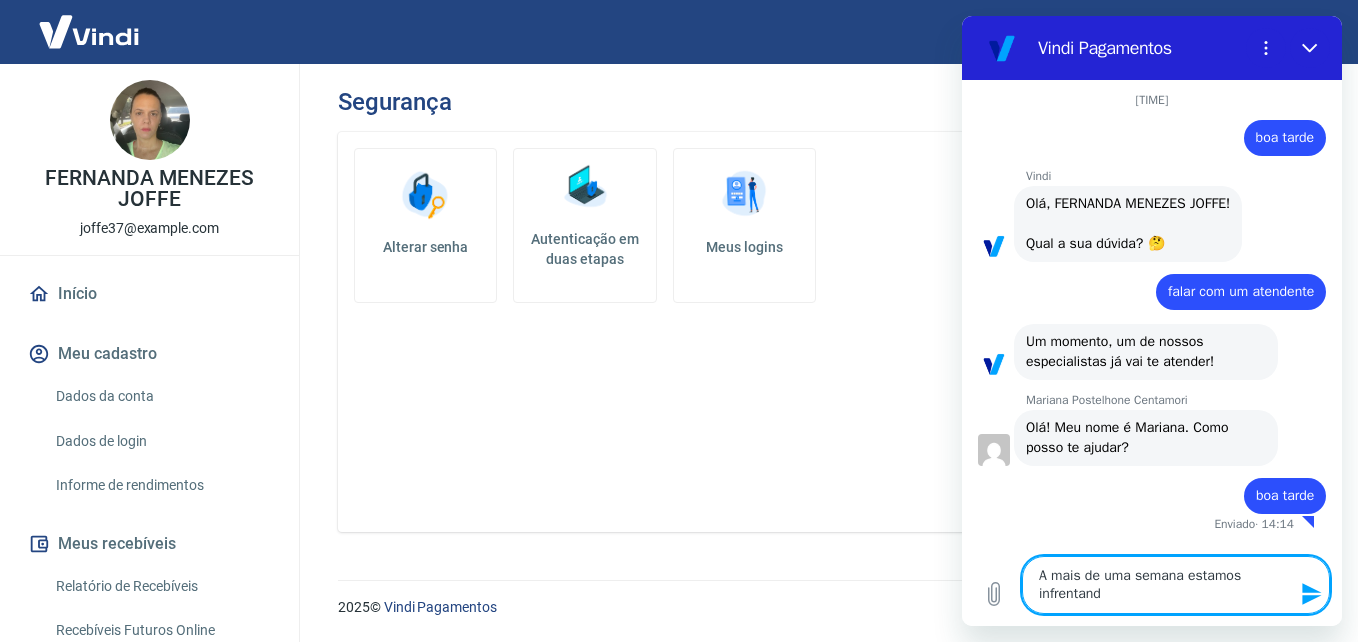 type on "A mais de uma semana estamos infrentando" 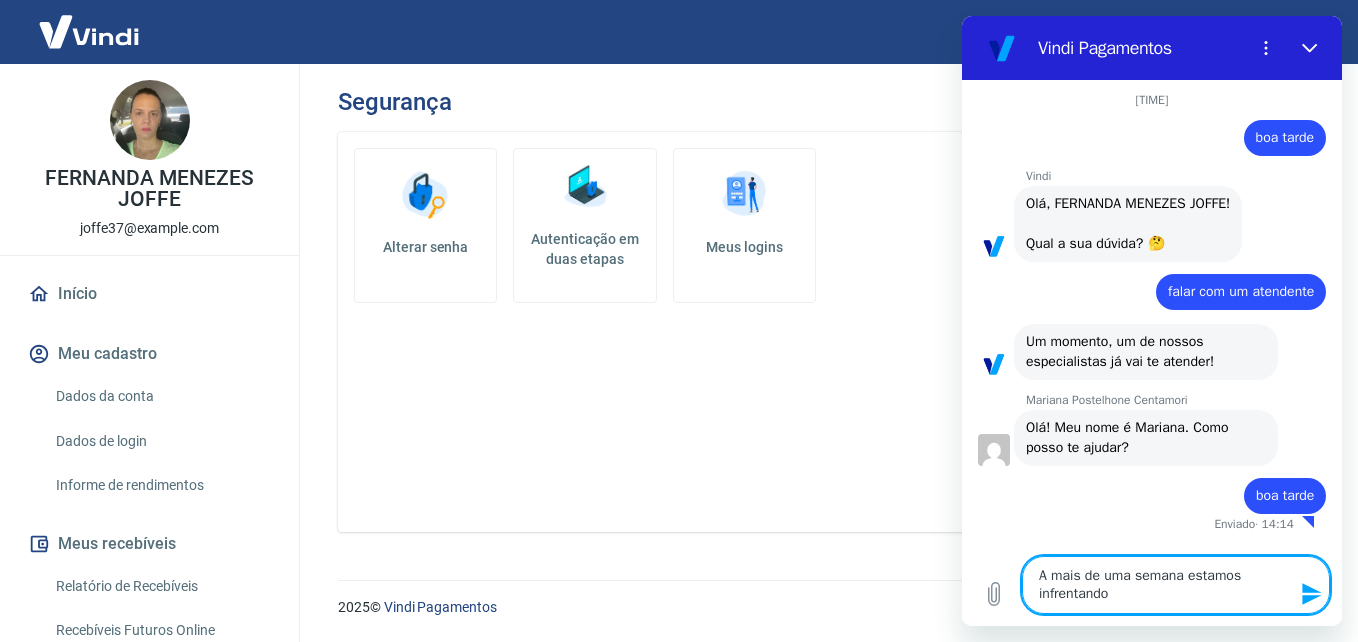 type on "A mais de uma semana estamos infrentando" 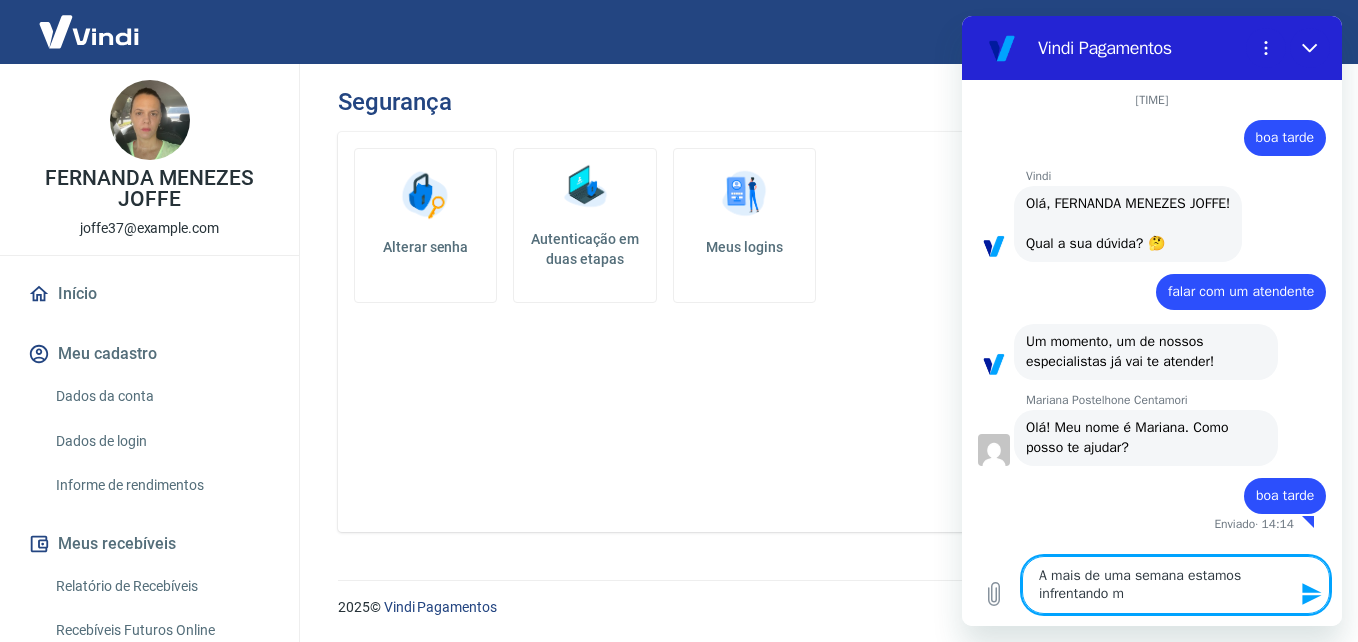 type on "A mais de uma semana estamos infrentando mo" 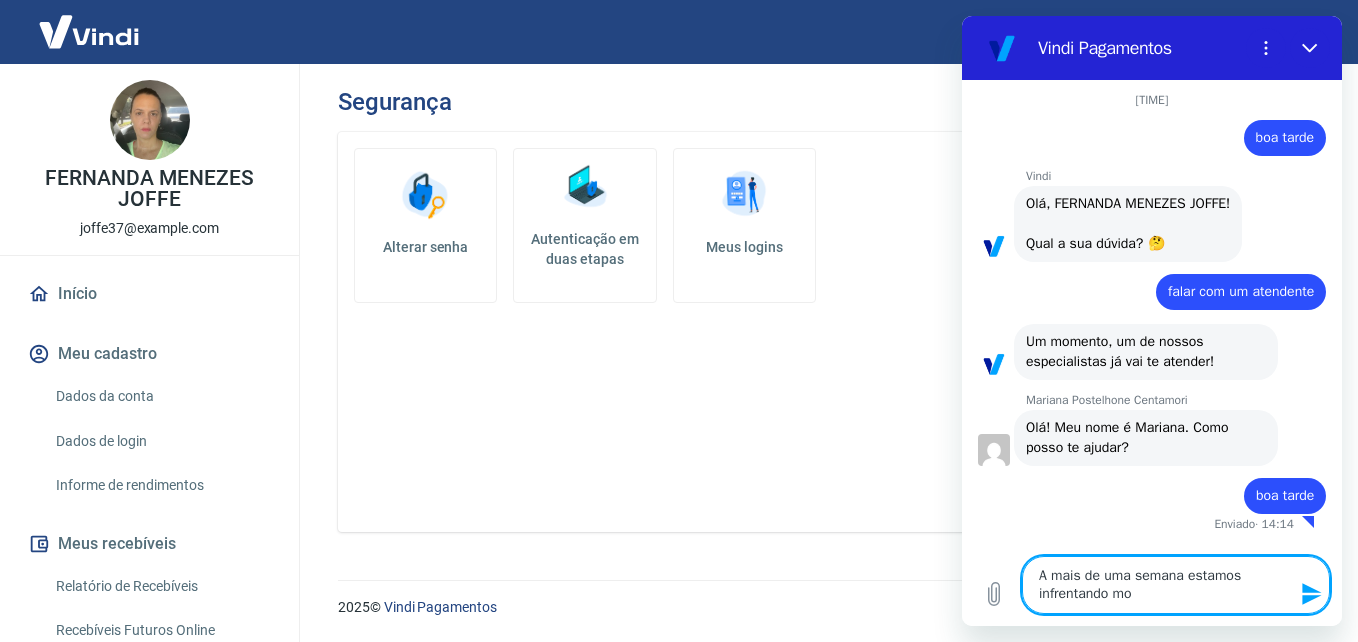type on "A mais de uma semana estamos infrentando m" 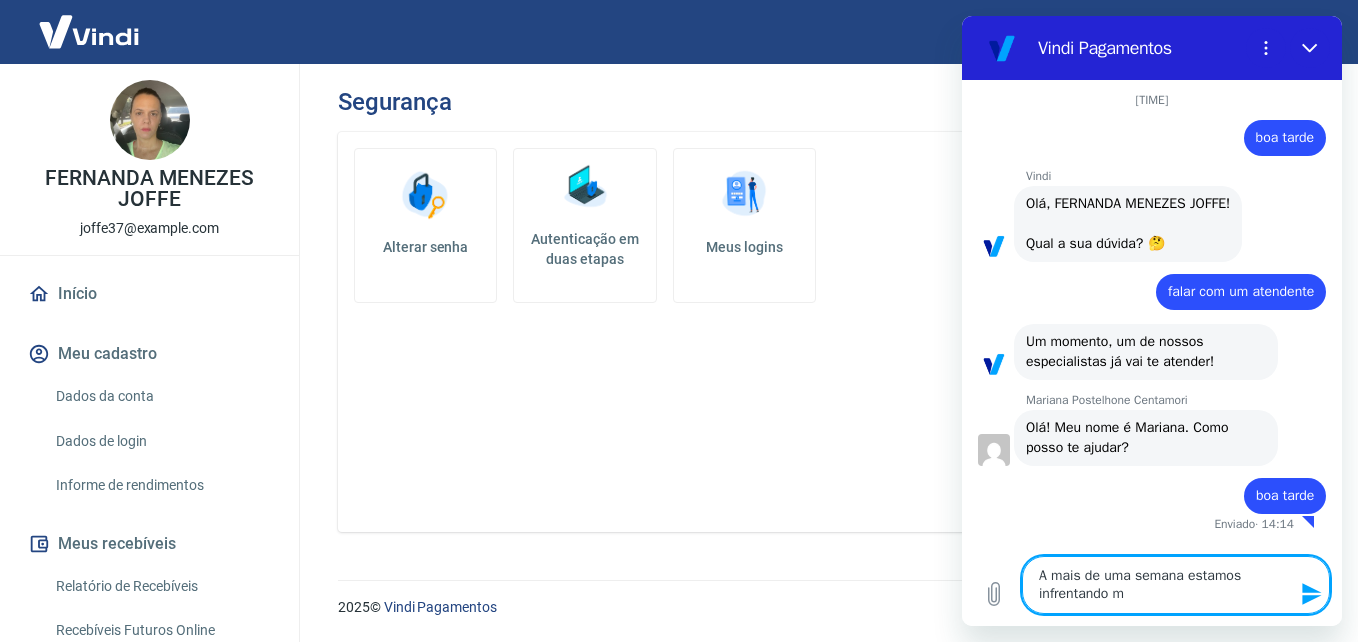 type on "A mais de uma semana estamos infrentando" 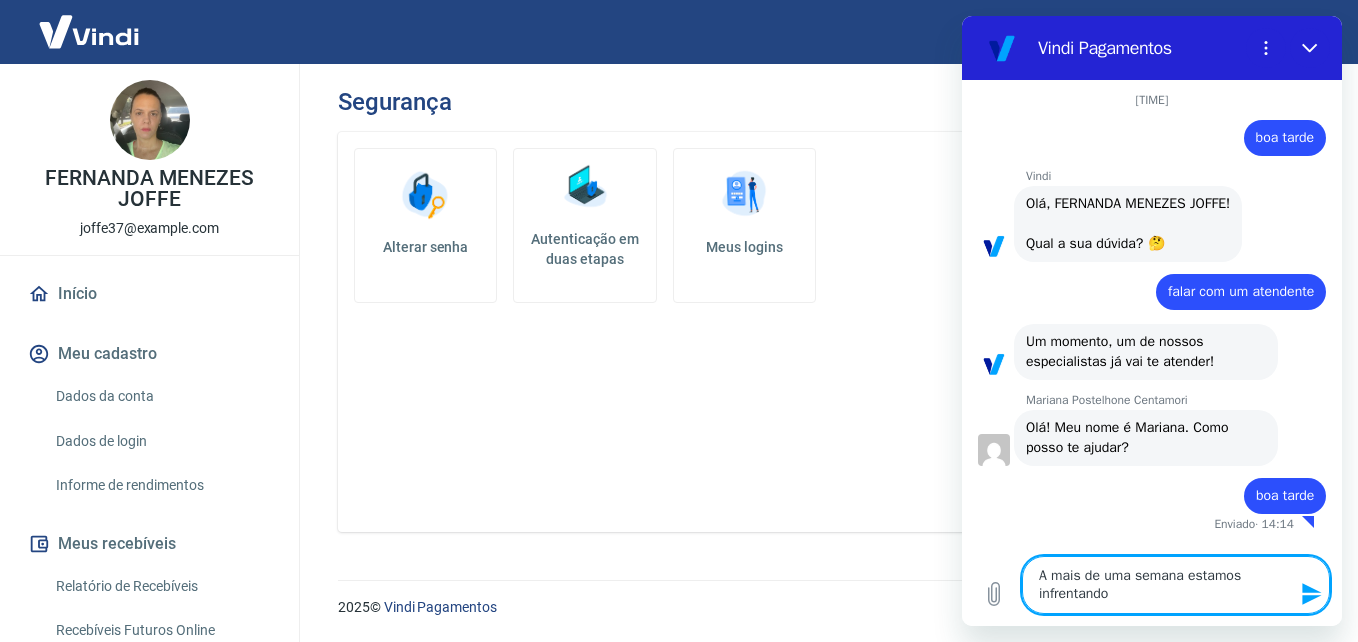 type on "A mais de uma semana estamos infrentando" 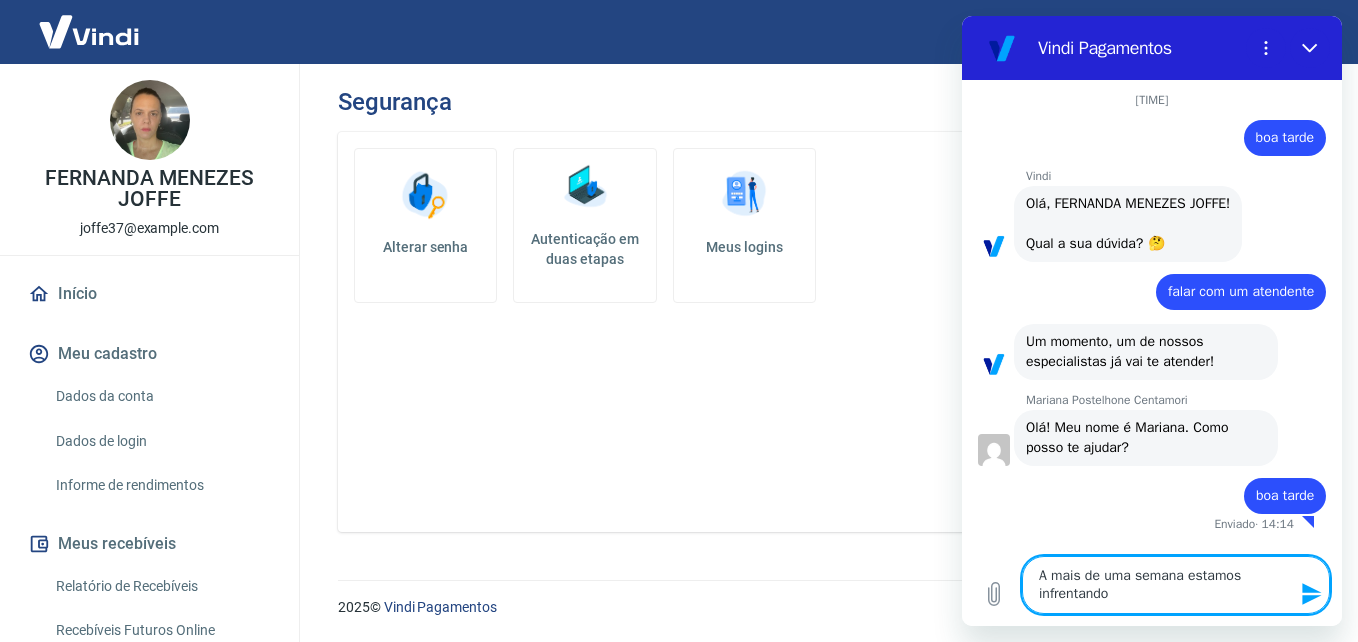type on "A mais de uma semana estamos infrentando" 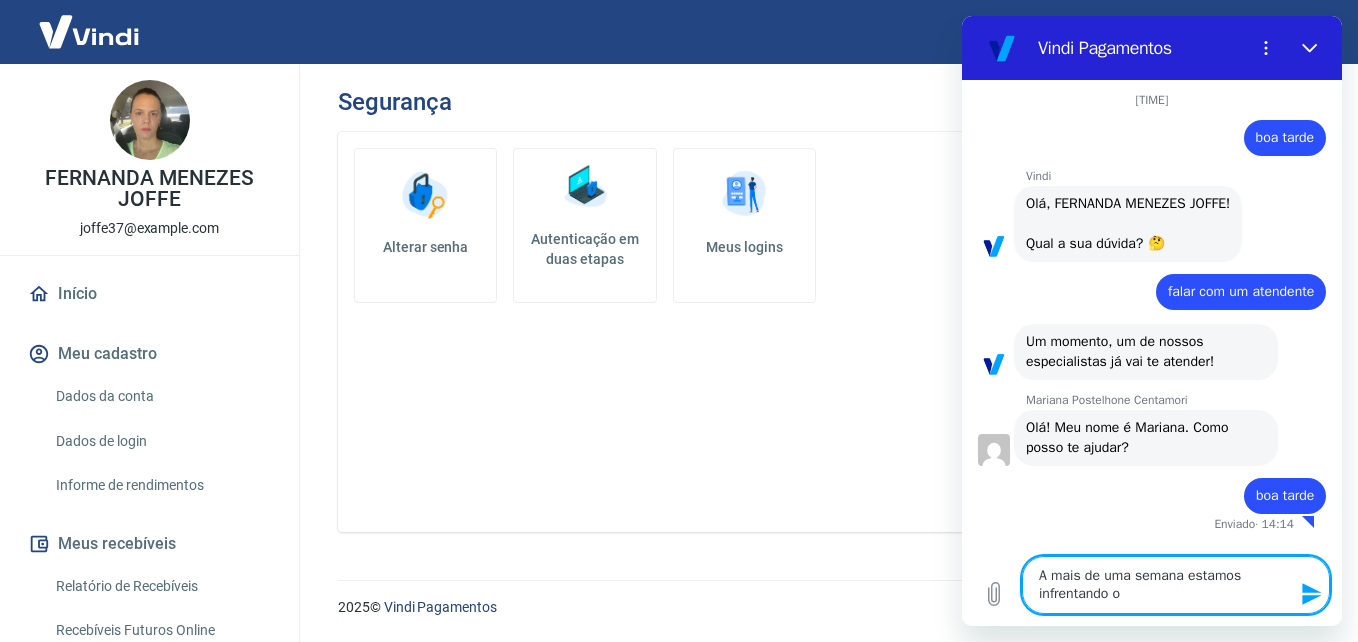 type on "A mais de uma semana estamos infrentando o" 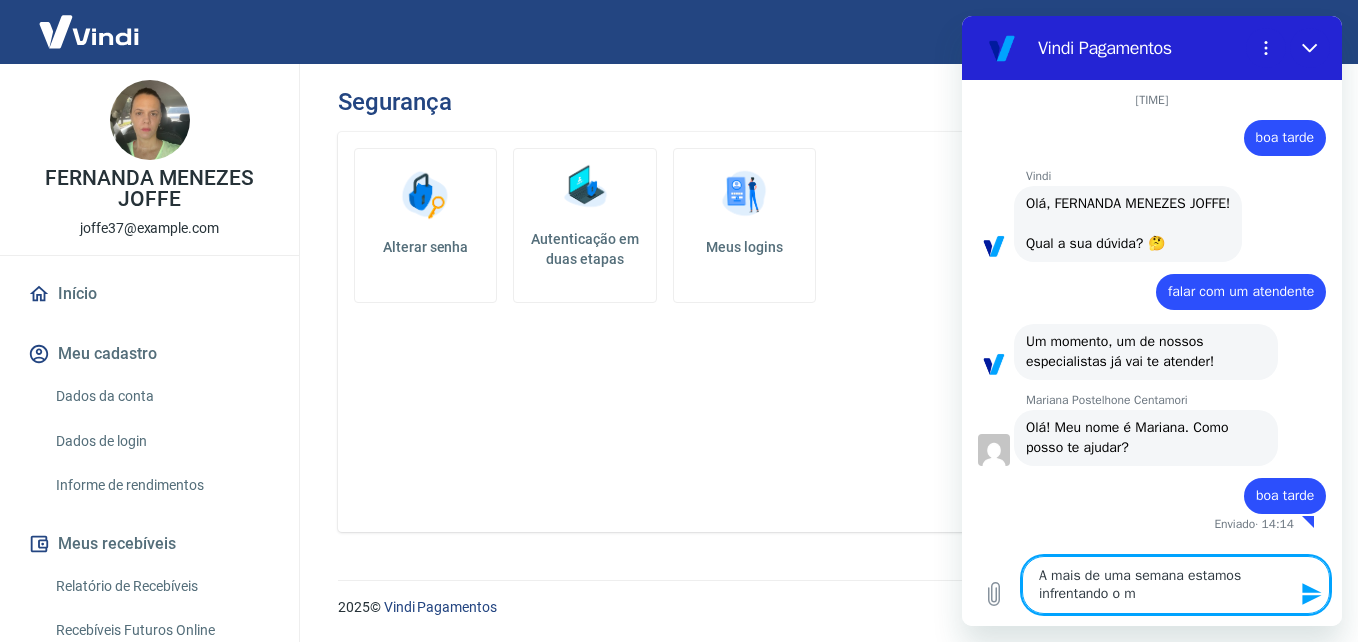 type on "A mais de uma semana estamos infrentando o me" 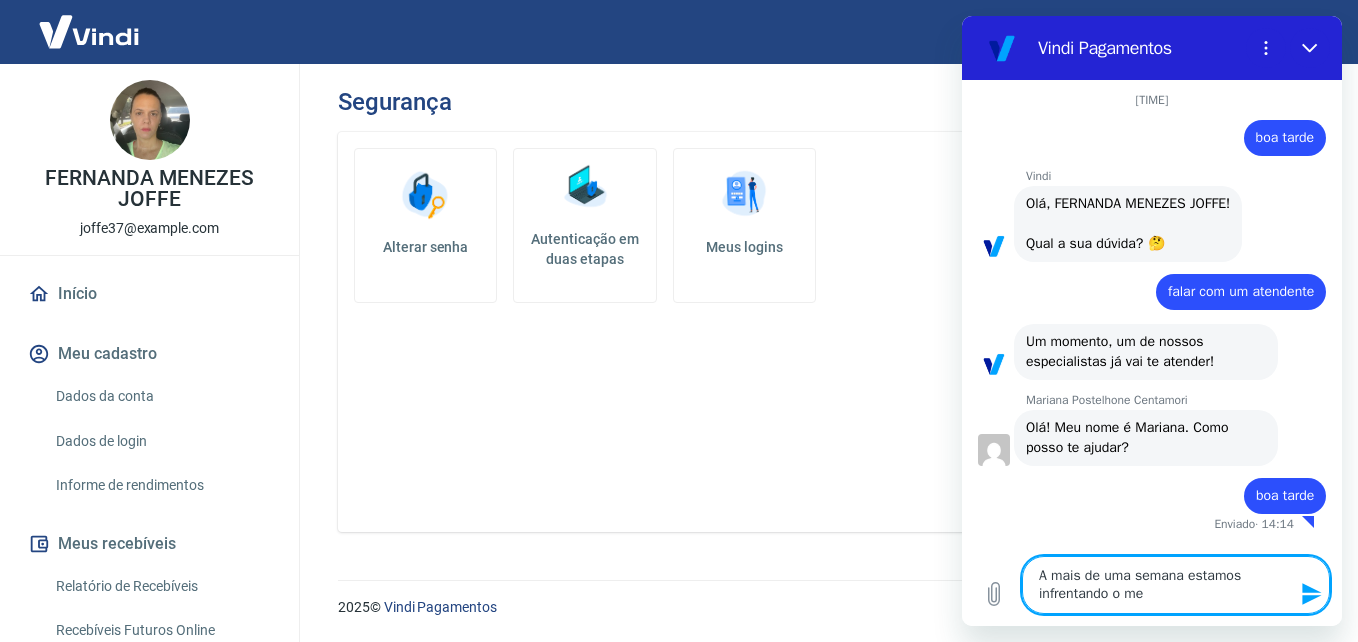 click on "A mais de uma semana estamos infrentando o me" at bounding box center [1176, 585] 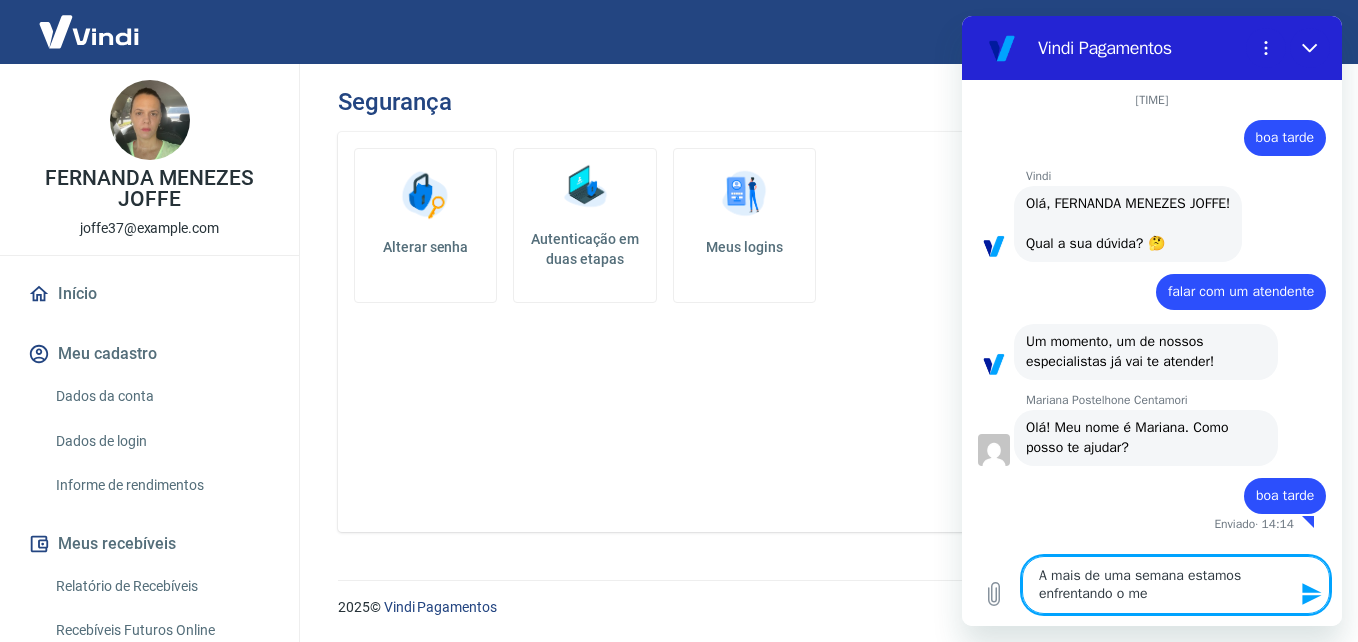 click on "A mais de uma semana estamos enfrentando o me" at bounding box center (1176, 585) 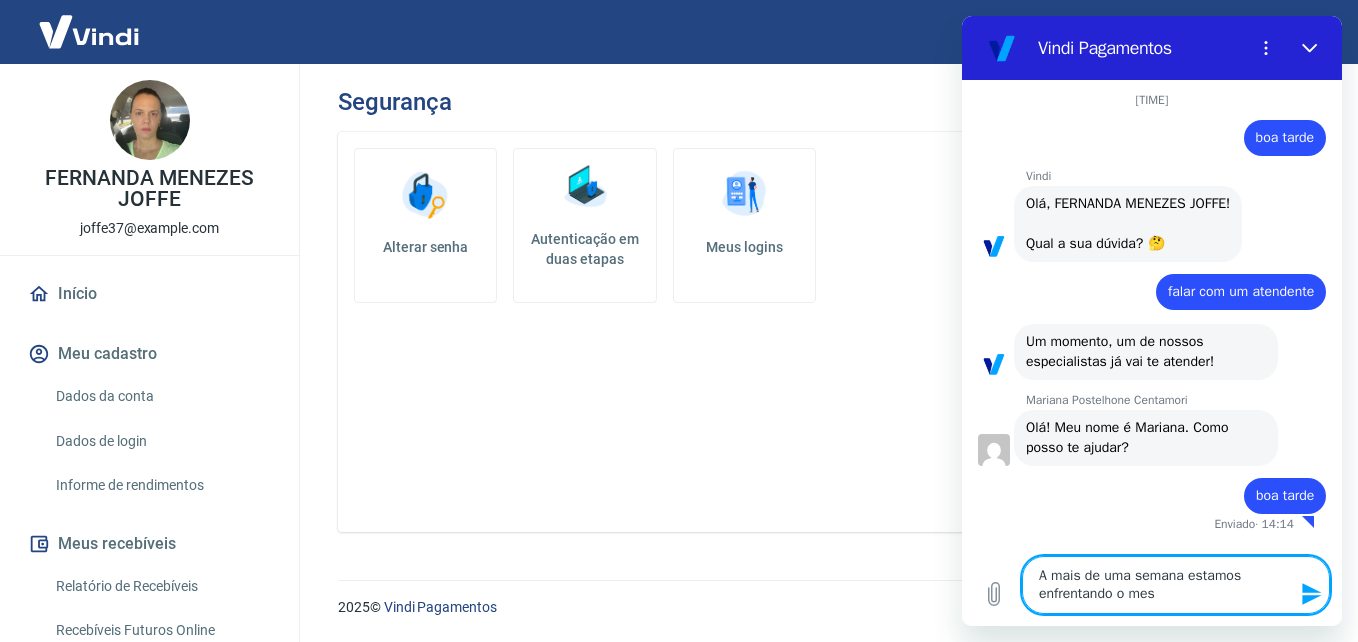 type on "A mais de uma semana estamos enfrentando o mesm" 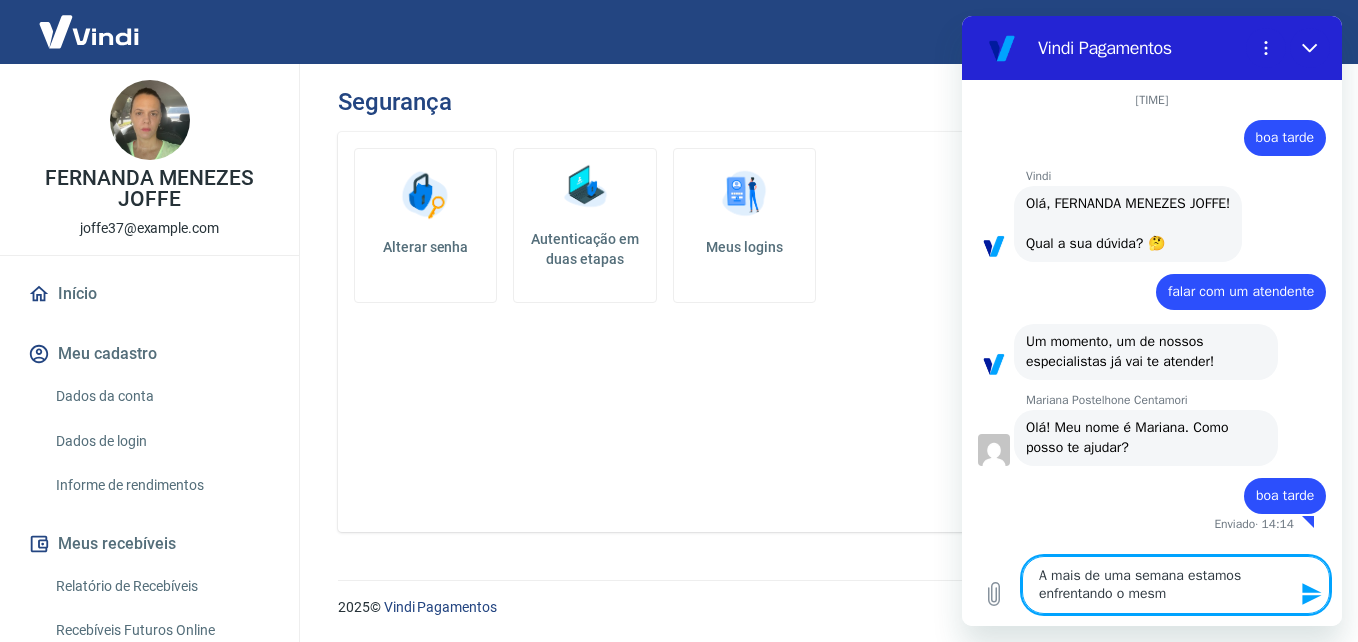 type on "A mais de uma semana estamos enfrentando o mesmo" 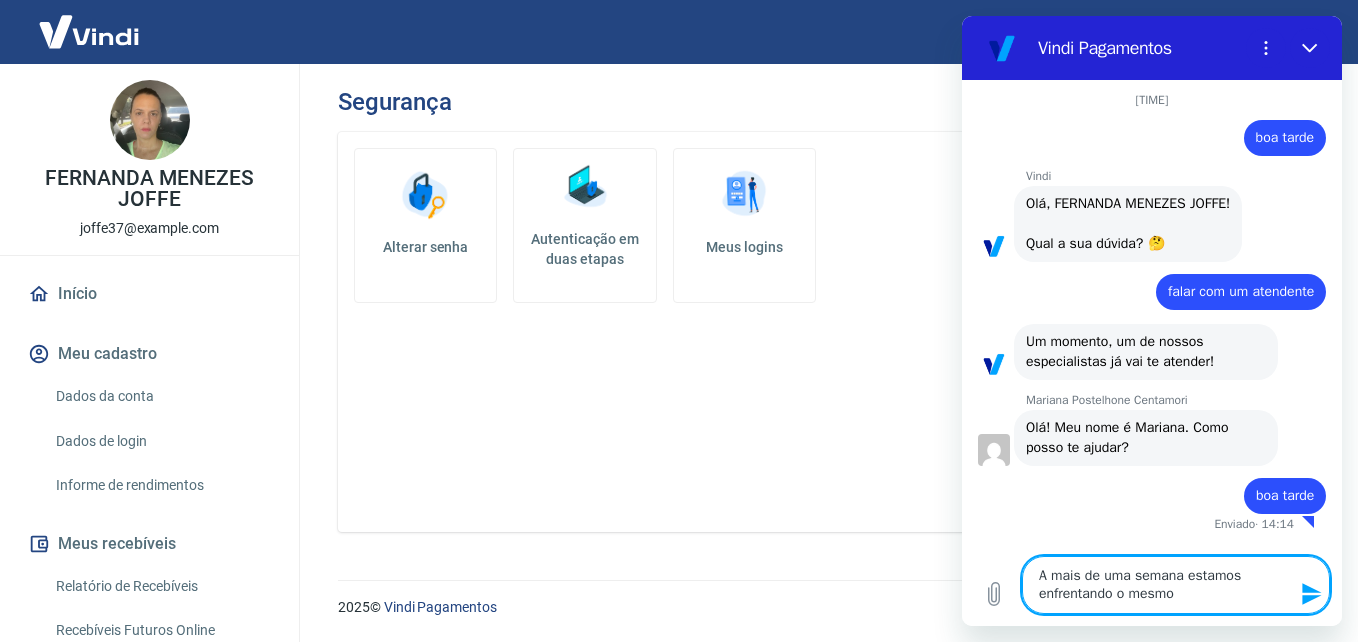 type 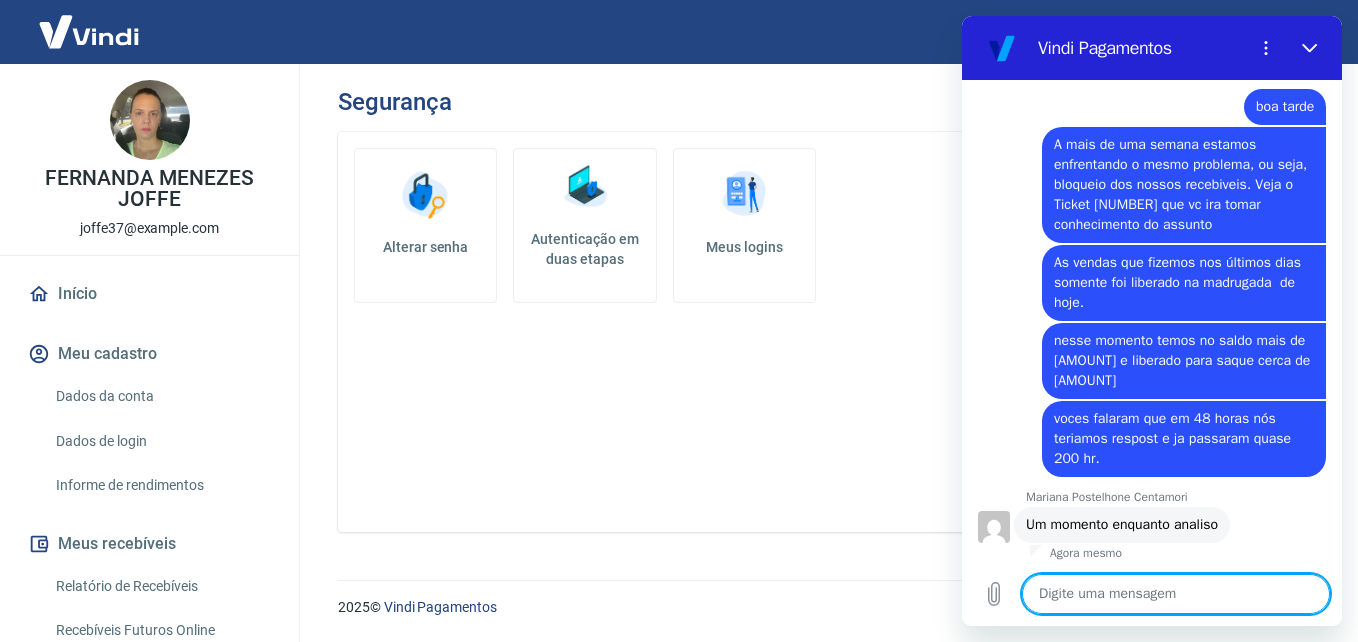 scroll, scrollTop: 393, scrollLeft: 0, axis: vertical 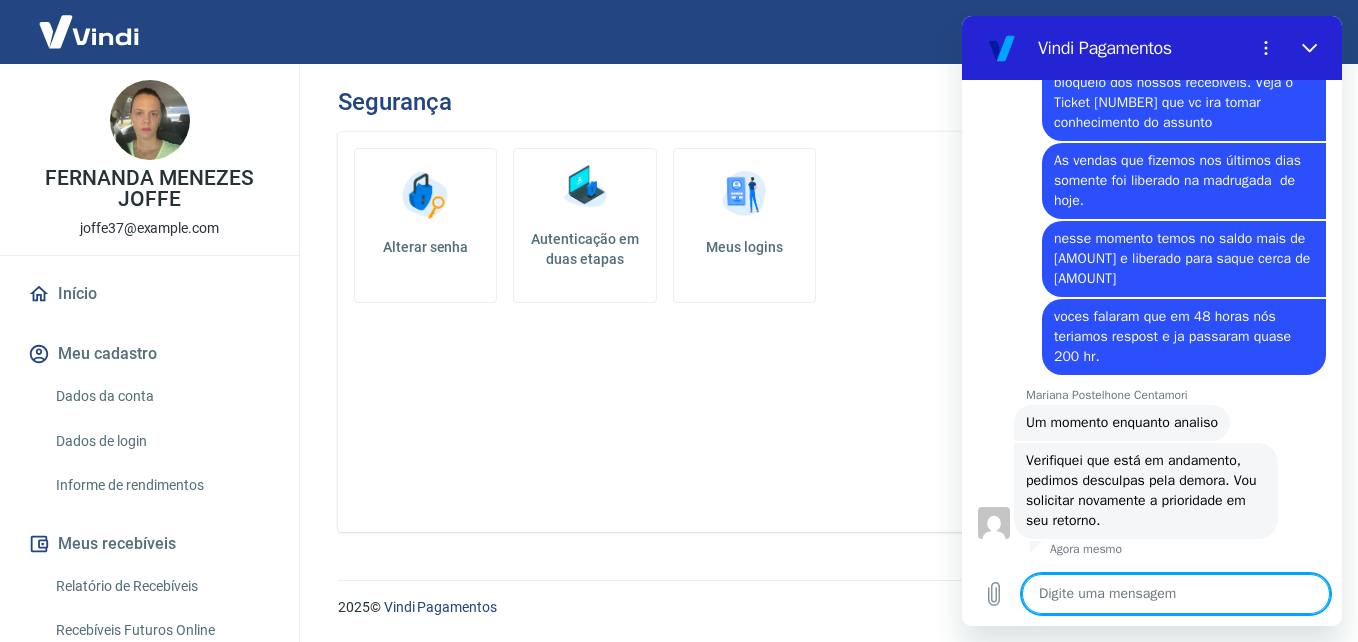 click at bounding box center (1176, 594) 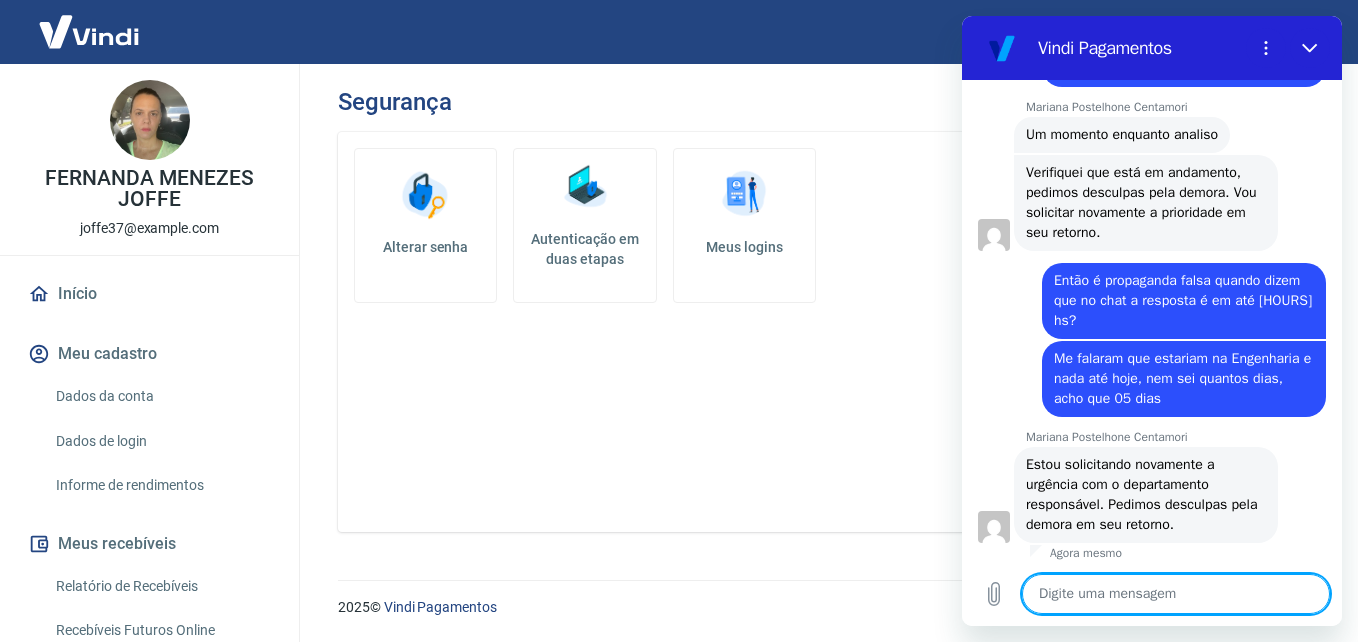 scroll, scrollTop: 783, scrollLeft: 0, axis: vertical 